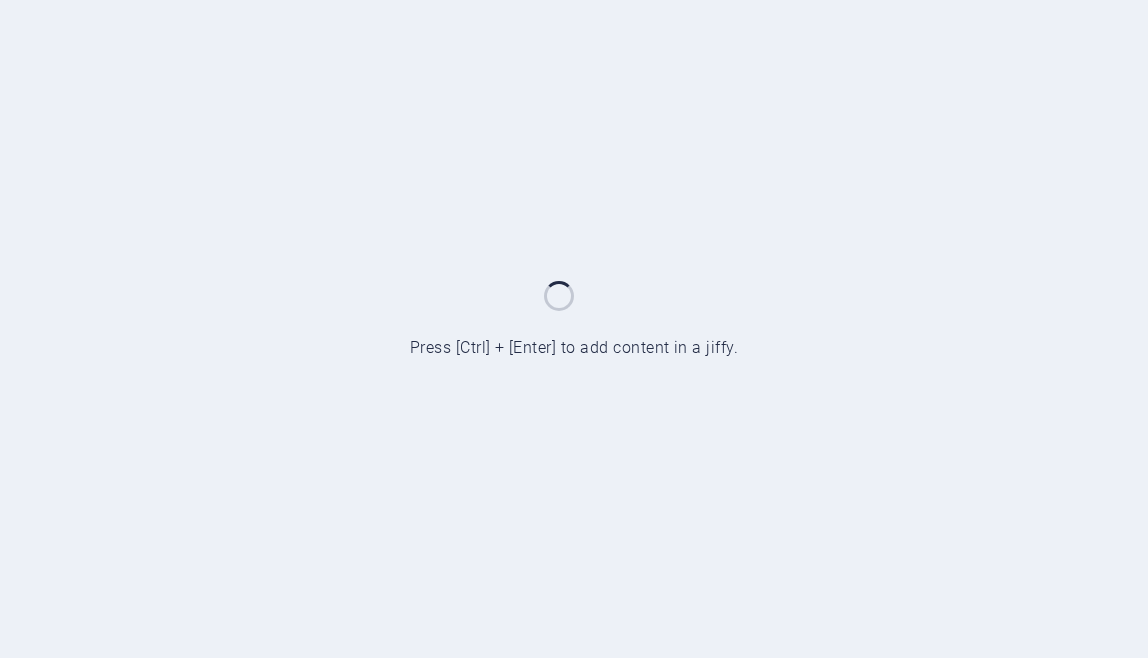 scroll, scrollTop: 0, scrollLeft: 0, axis: both 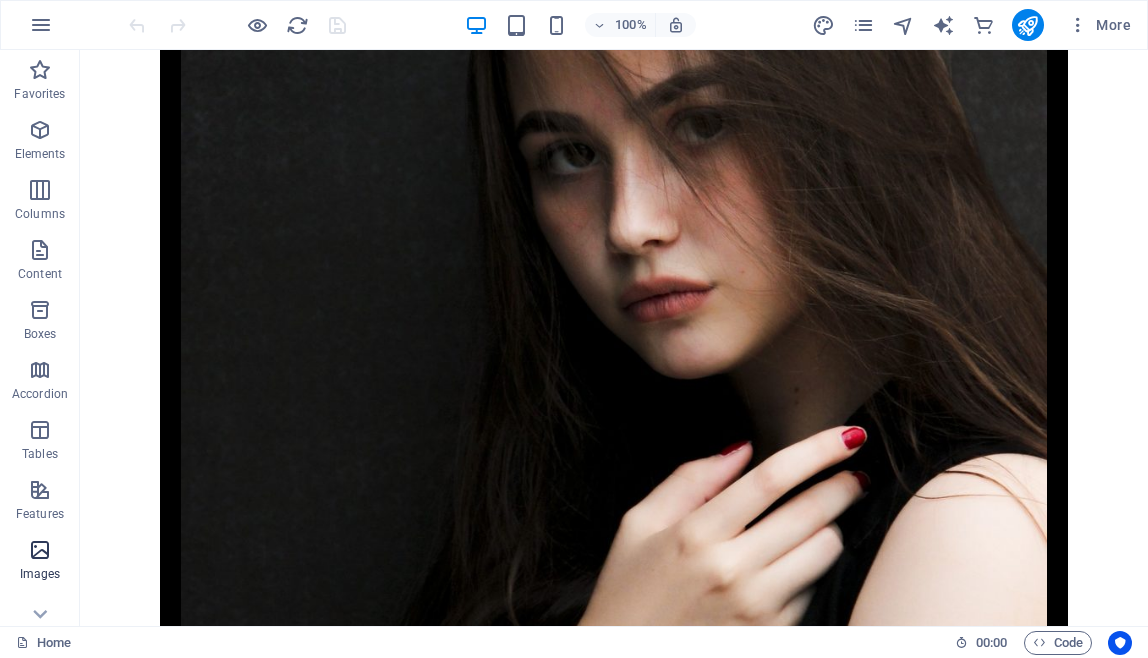 click on "Images" at bounding box center (40, 560) 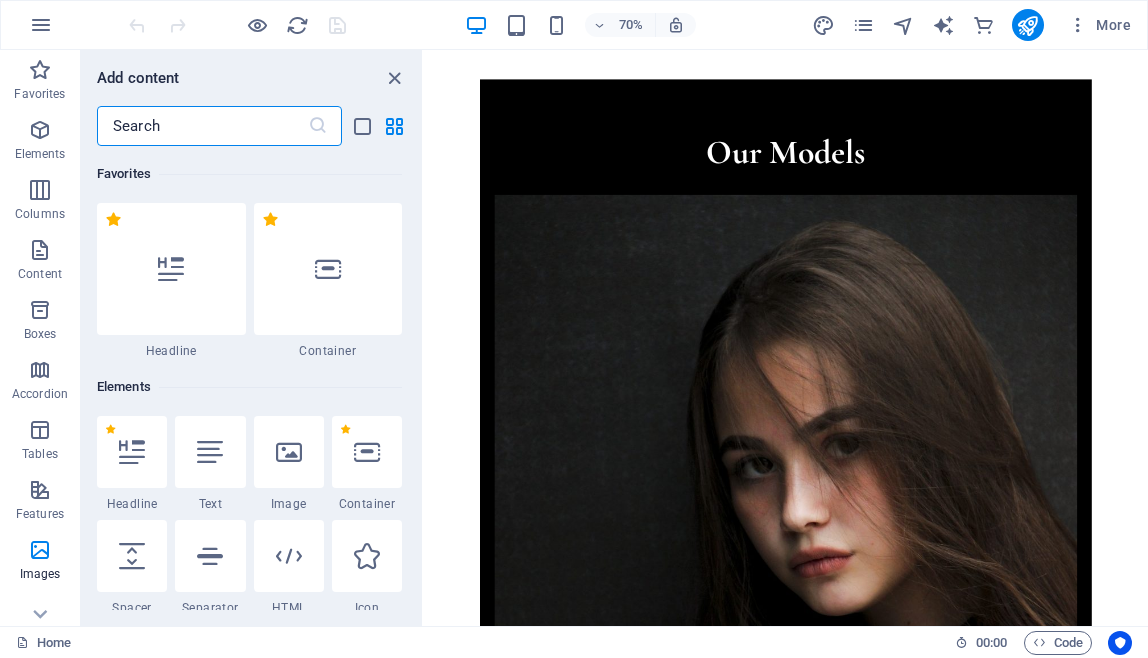 scroll, scrollTop: 3313, scrollLeft: 0, axis: vertical 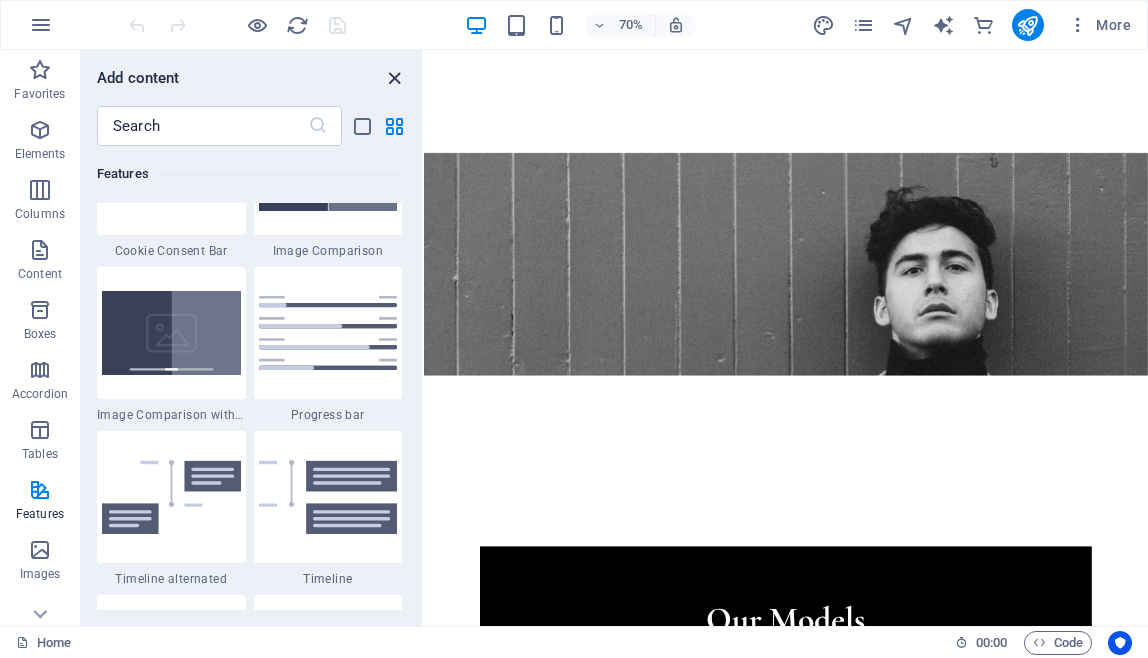click at bounding box center (394, 78) 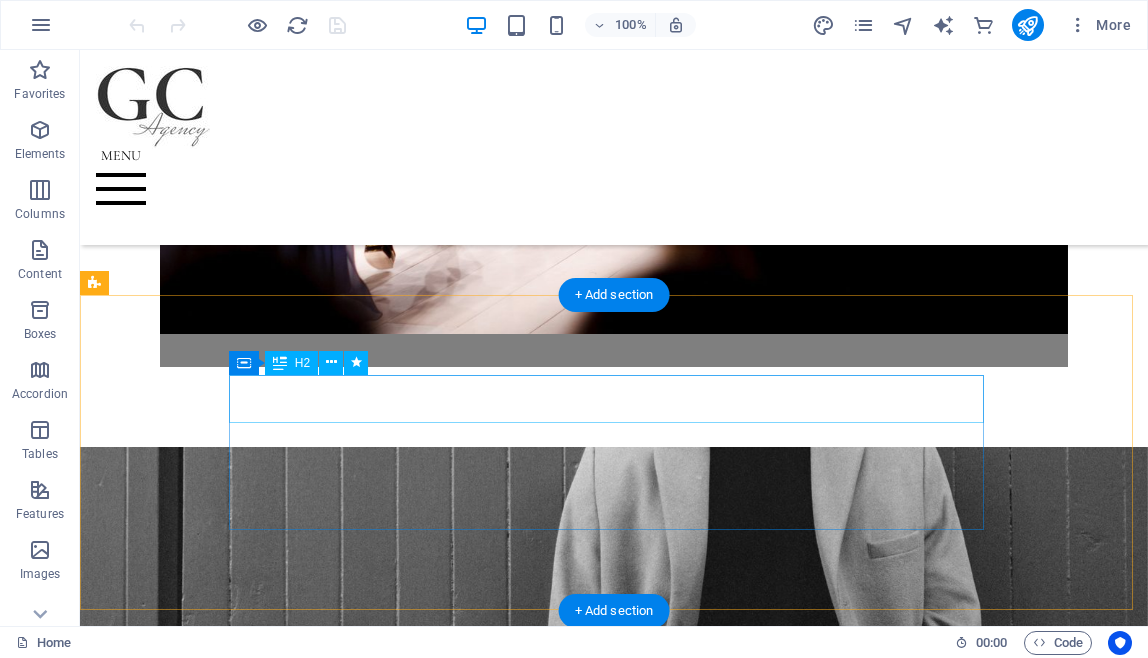 scroll, scrollTop: 2029, scrollLeft: 0, axis: vertical 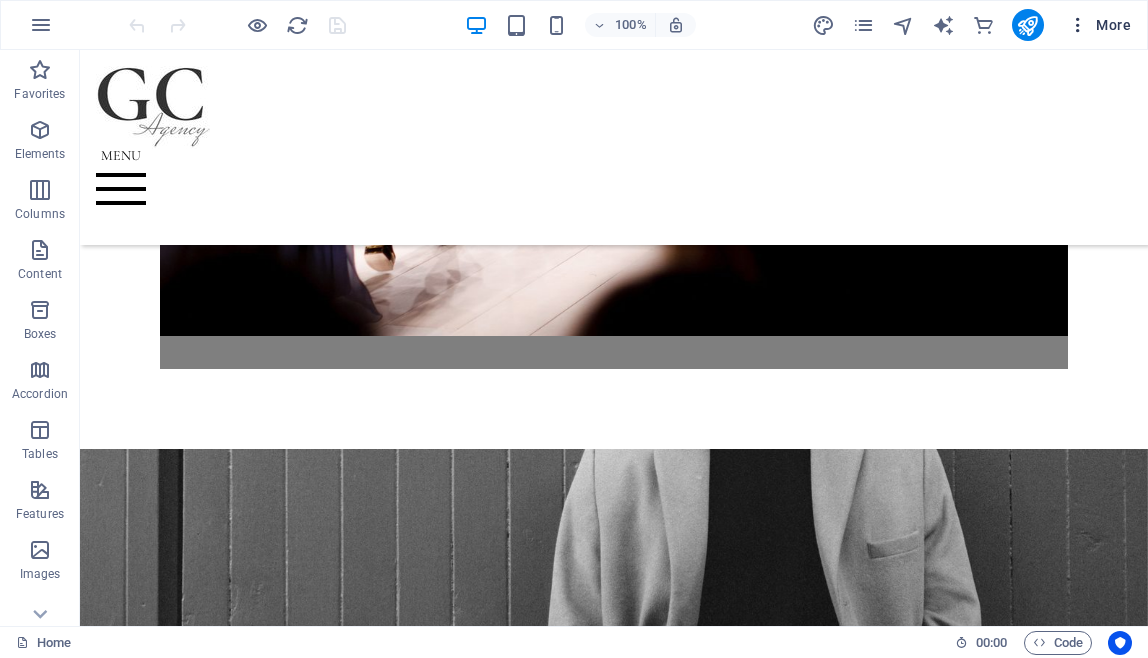 click at bounding box center [1078, 25] 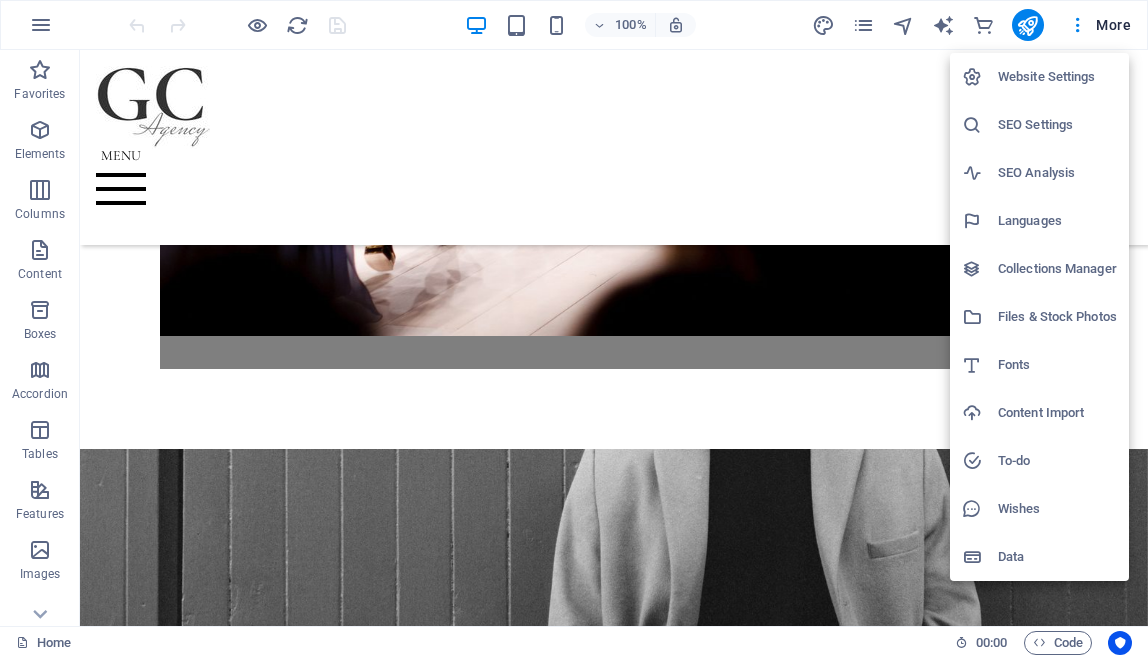 click at bounding box center [574, 329] 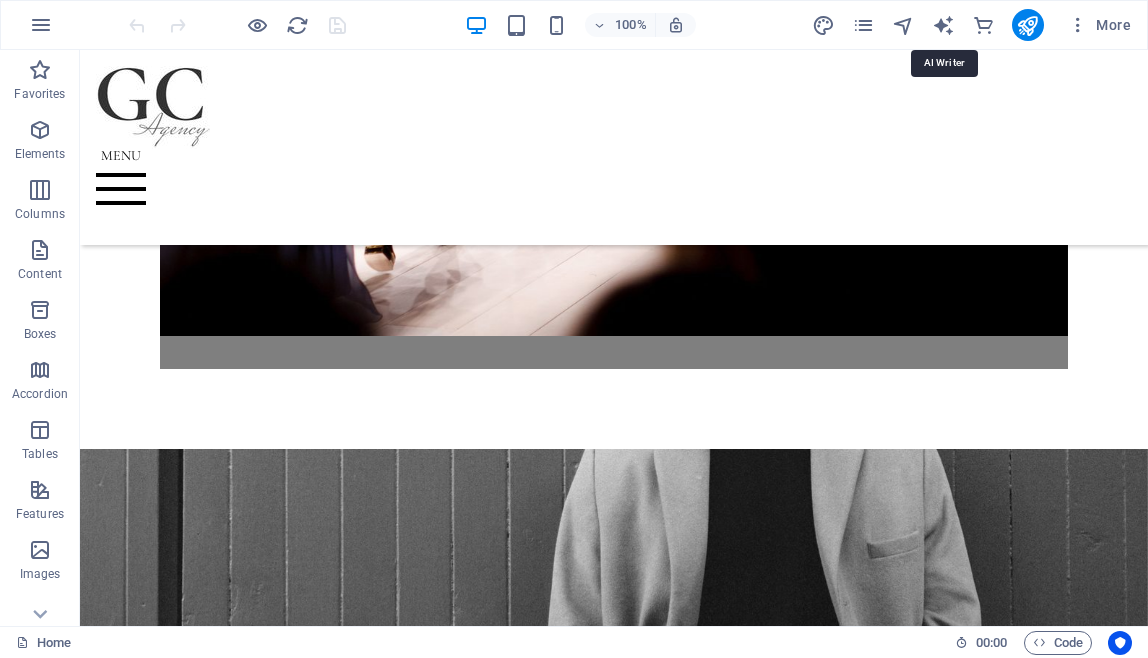 click at bounding box center (943, 25) 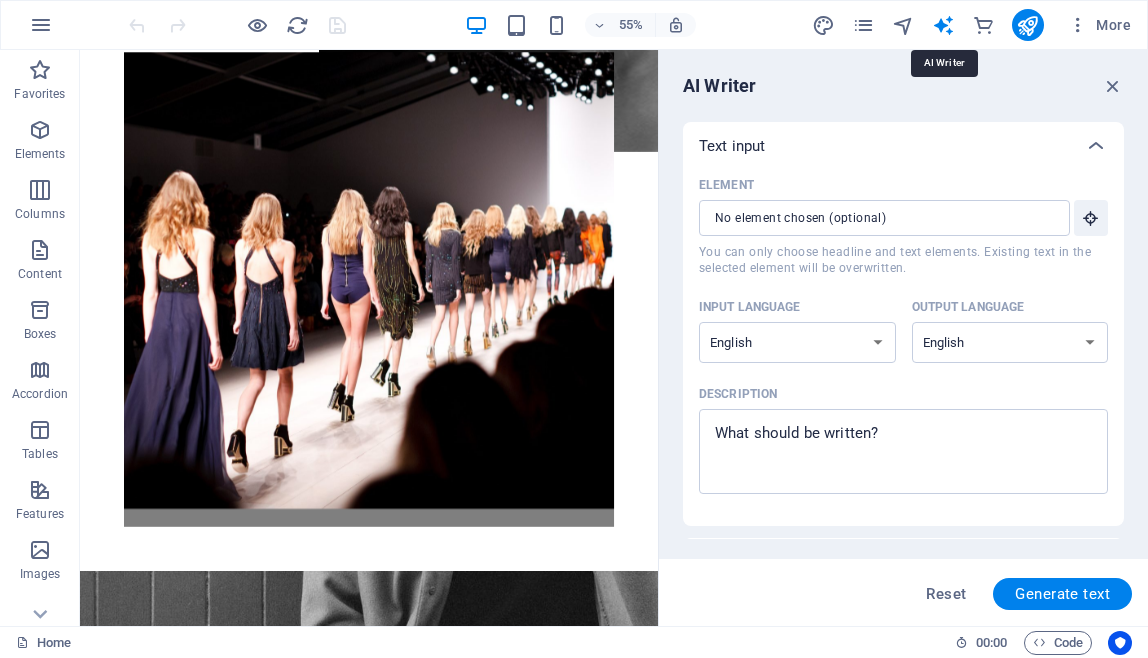 scroll, scrollTop: 0, scrollLeft: 0, axis: both 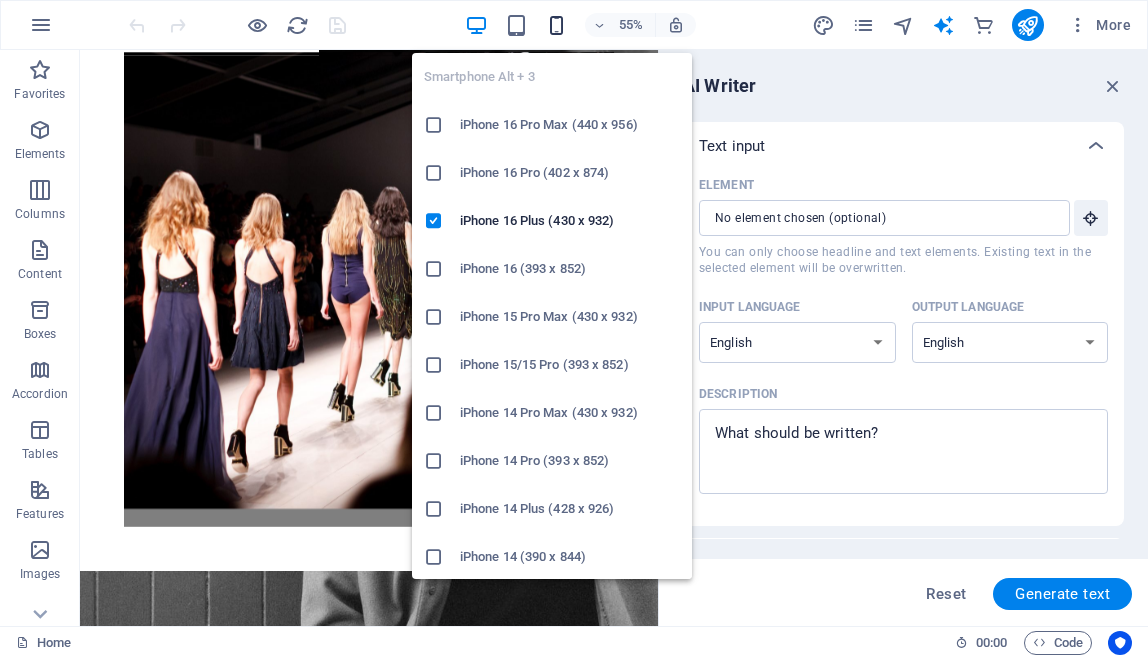 click at bounding box center [556, 25] 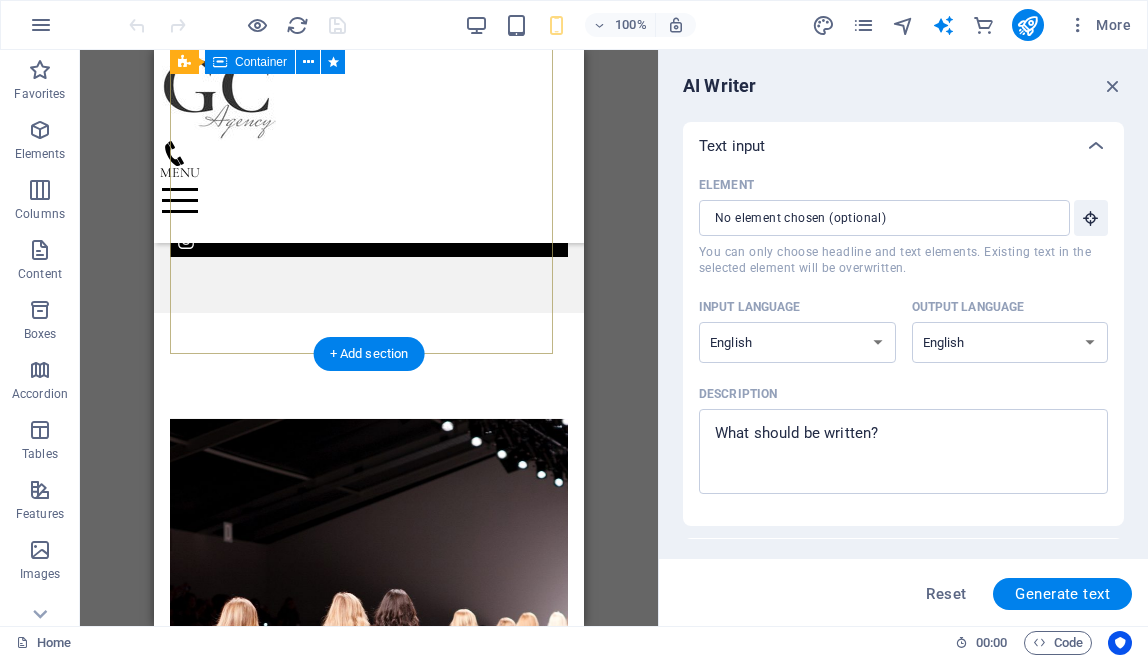 scroll, scrollTop: 1719, scrollLeft: 0, axis: vertical 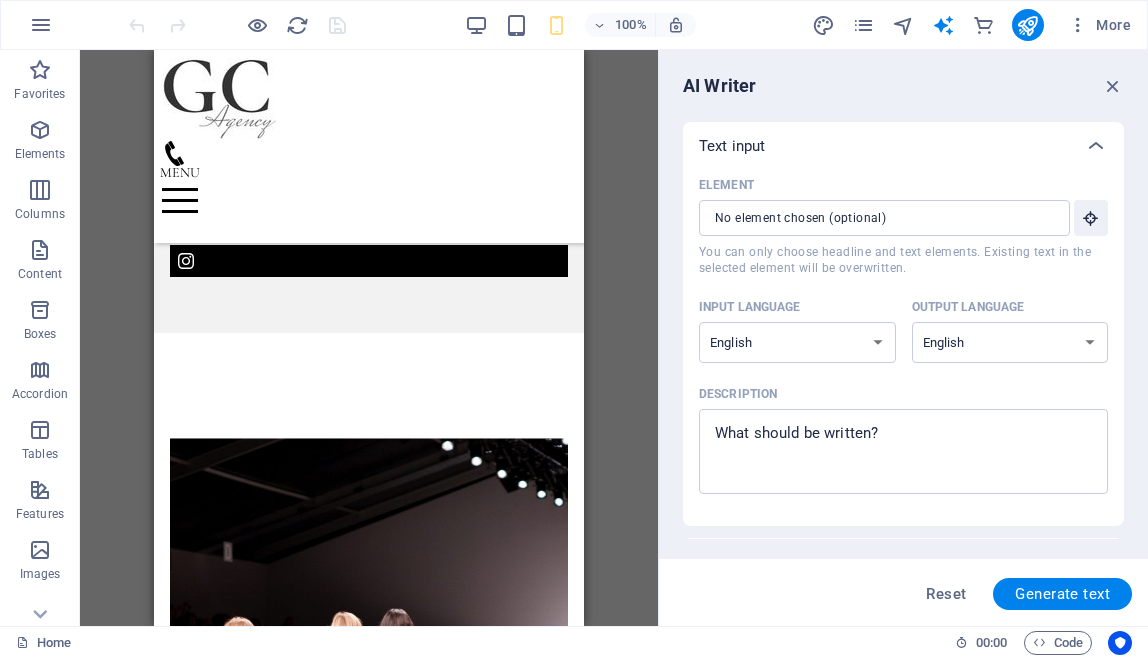 click on "AI Writer Text input Element ​ You can only choose headline and text elements. Existing text in the selected element will be overwritten. Input language Albanian Arabic Armenian Awadhi Azerbaijani Bashkir Basque Belarusian Bengali Bhojpuri Bosnian Brazilian Portuguese Bulgarian Cantonese (Yue) Catalan Chhattisgarhi Chinese Croatian Czech Danish Dogri Dutch English Estonian Faroese Finnish French Galician Georgian German Greek Gujarati Haryanvi Hindi Hungarian Indonesian Irish Italian Japanese Javanese Kannada Kashmiri Kazakh Konkani Korean Kyrgyz Latvian Lithuanian Macedonian Maithili Malay Maltese Mandarin Mandarin Chinese Marathi Marwari Min Nan Moldovan Mongolian Montenegrin Nepali Norwegian Oriya Pashto Persian (Farsi) Polish Portuguese Punjabi Rajasthani Romanian Russian Sanskrit Santali Serbian Sindhi Sinhala Slovak Slovene Slovenian Spanish Ukrainian Urdu Uzbek Vietnamese Welsh Wu Output language Albanian Arabic Armenian Awadhi Azerbaijani Bashkir Basque Belarusian Bengali Bhojpuri Bosnian Bulgarian" at bounding box center (903, 338) 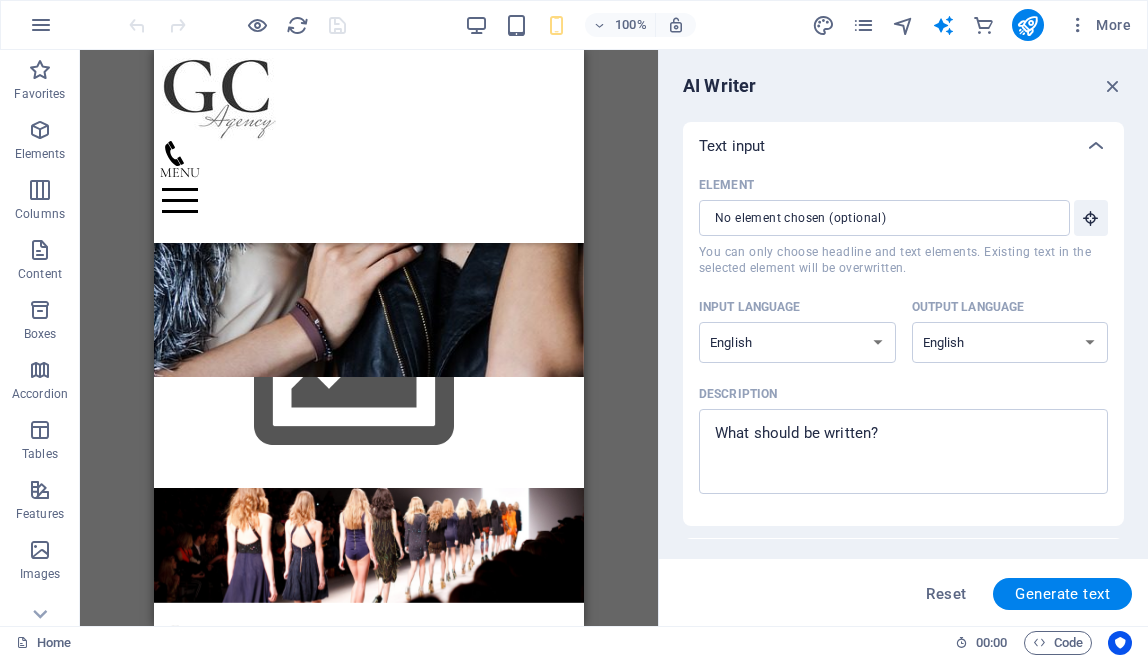 scroll, scrollTop: 0, scrollLeft: 0, axis: both 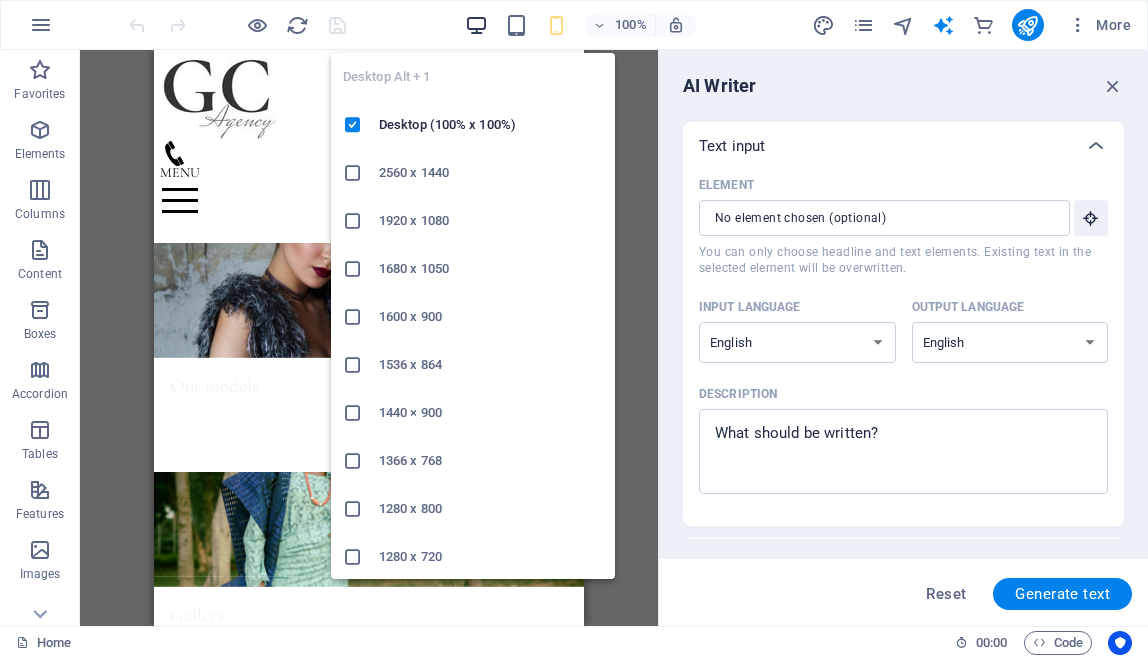 click at bounding box center (476, 25) 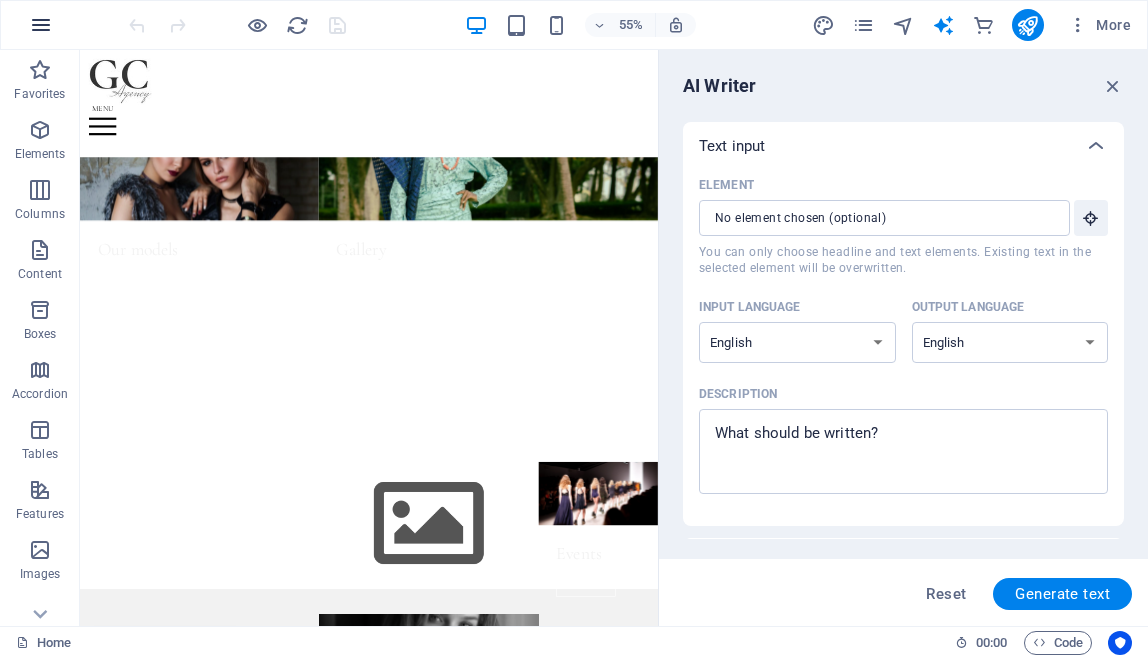 click at bounding box center [41, 25] 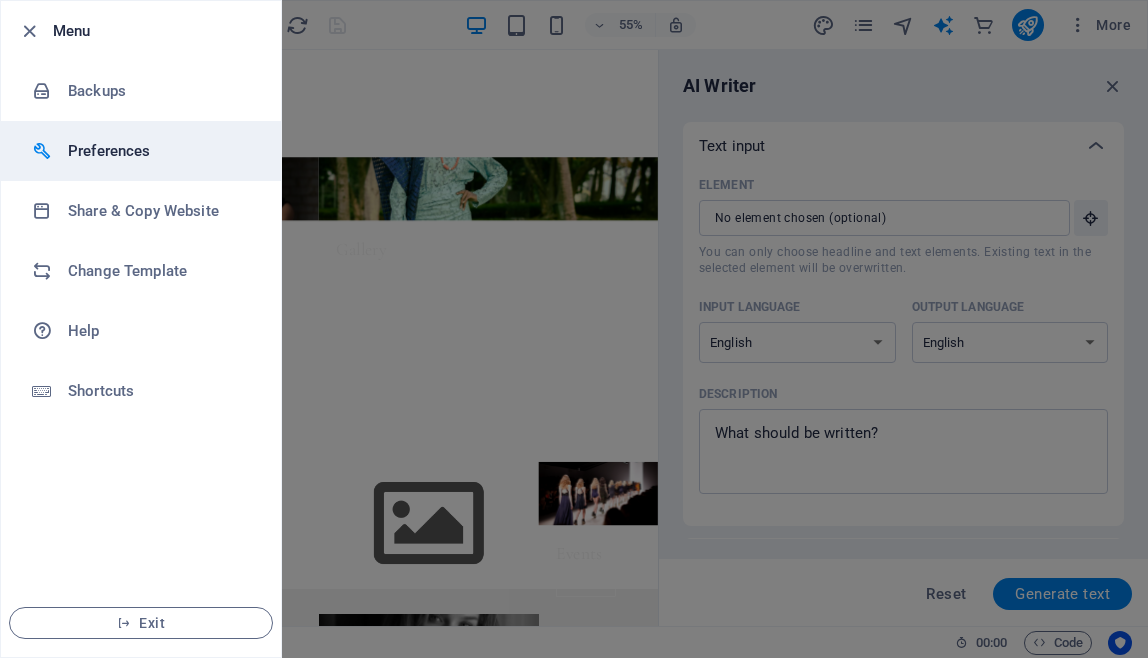 click on "Preferences" at bounding box center [160, 151] 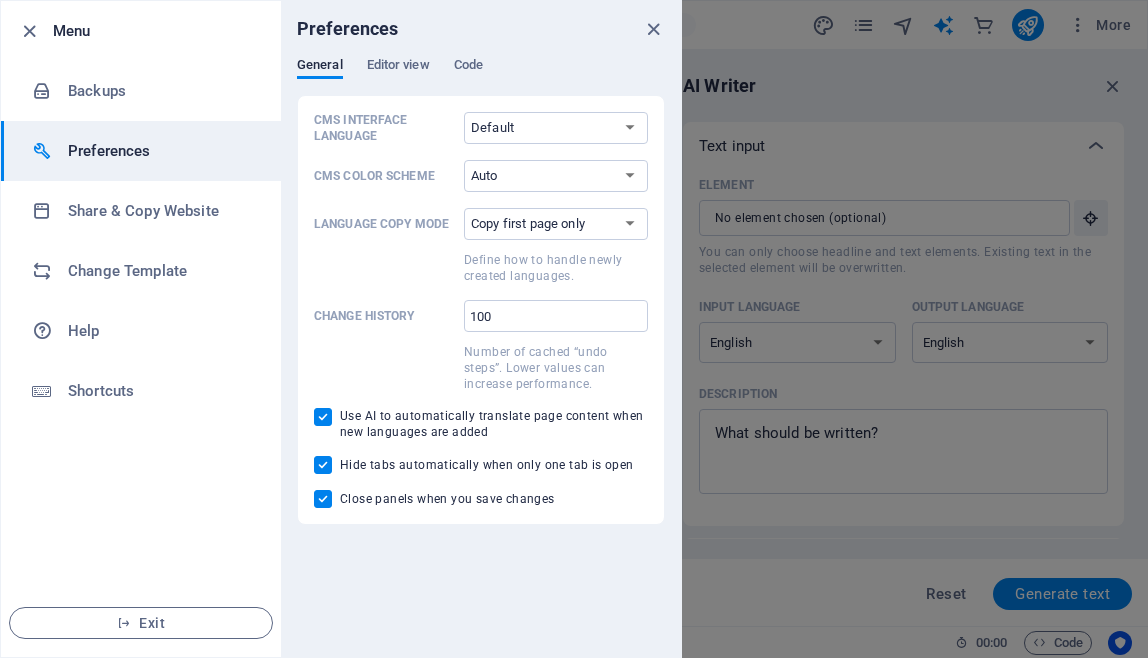 click at bounding box center [574, 329] 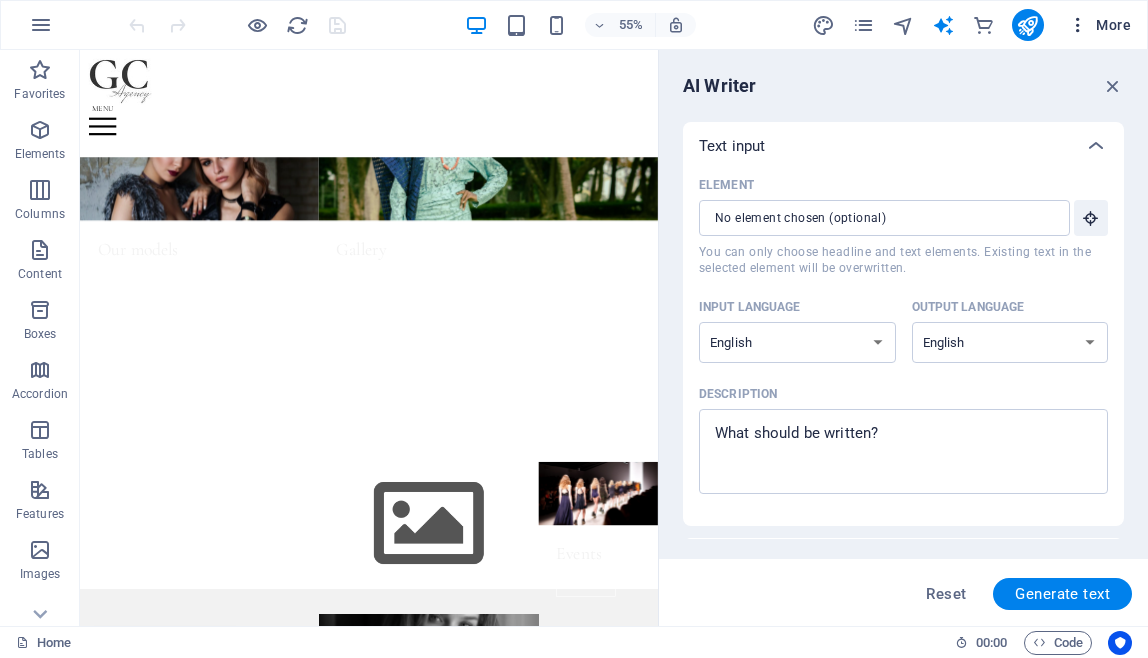 click on "More" at bounding box center (1099, 25) 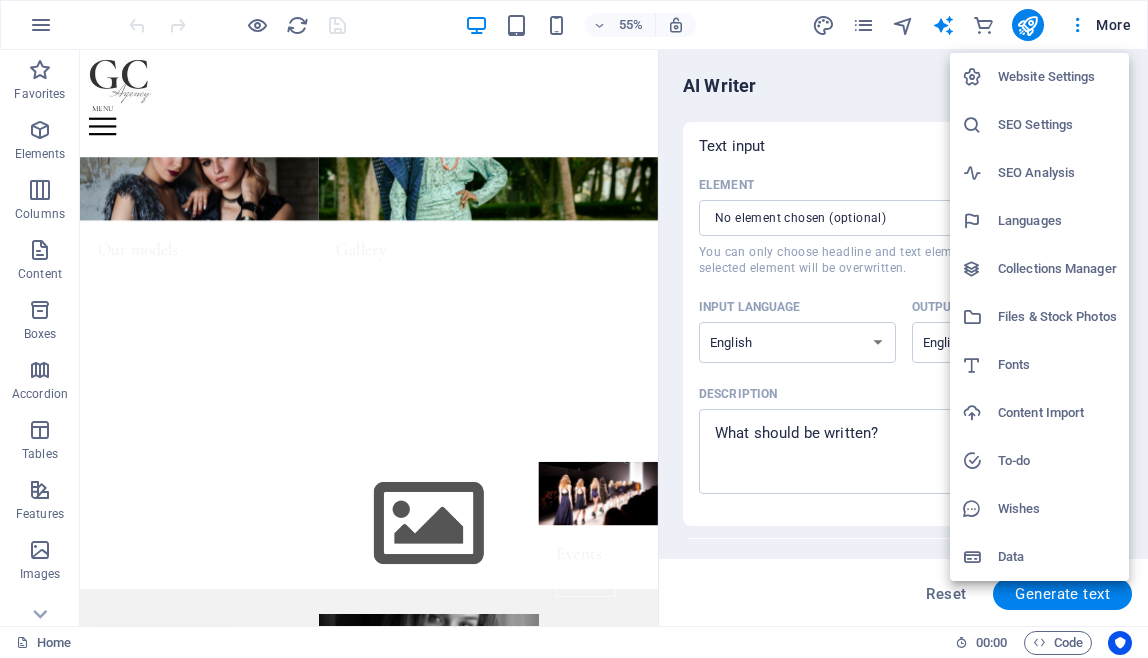 click at bounding box center [972, 77] 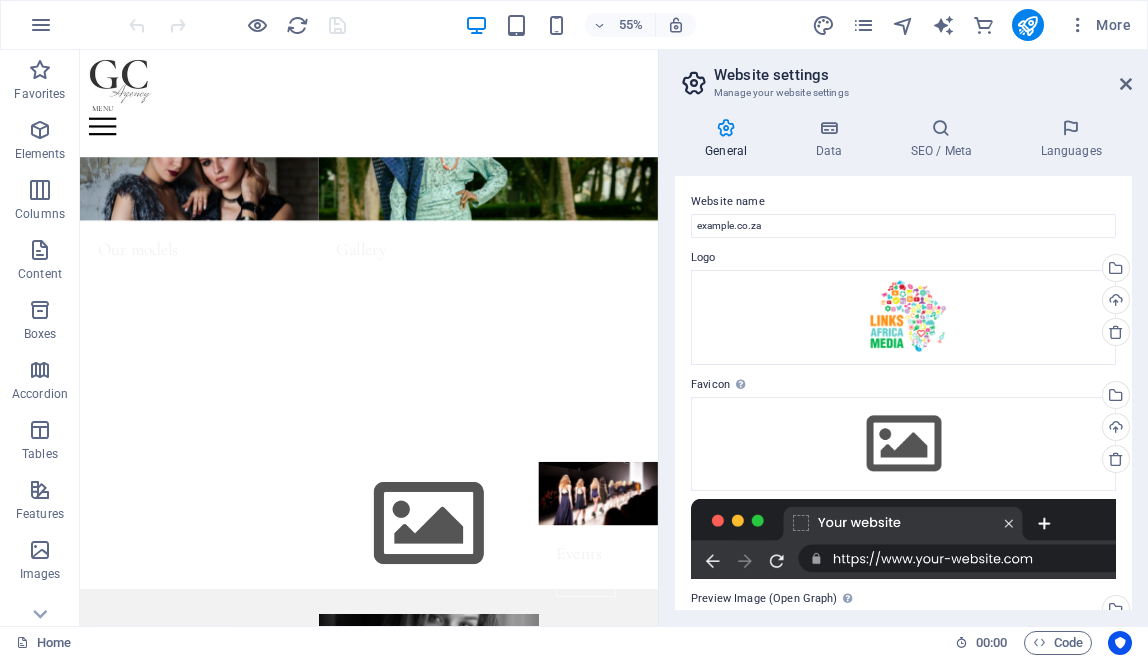 scroll, scrollTop: 0, scrollLeft: 0, axis: both 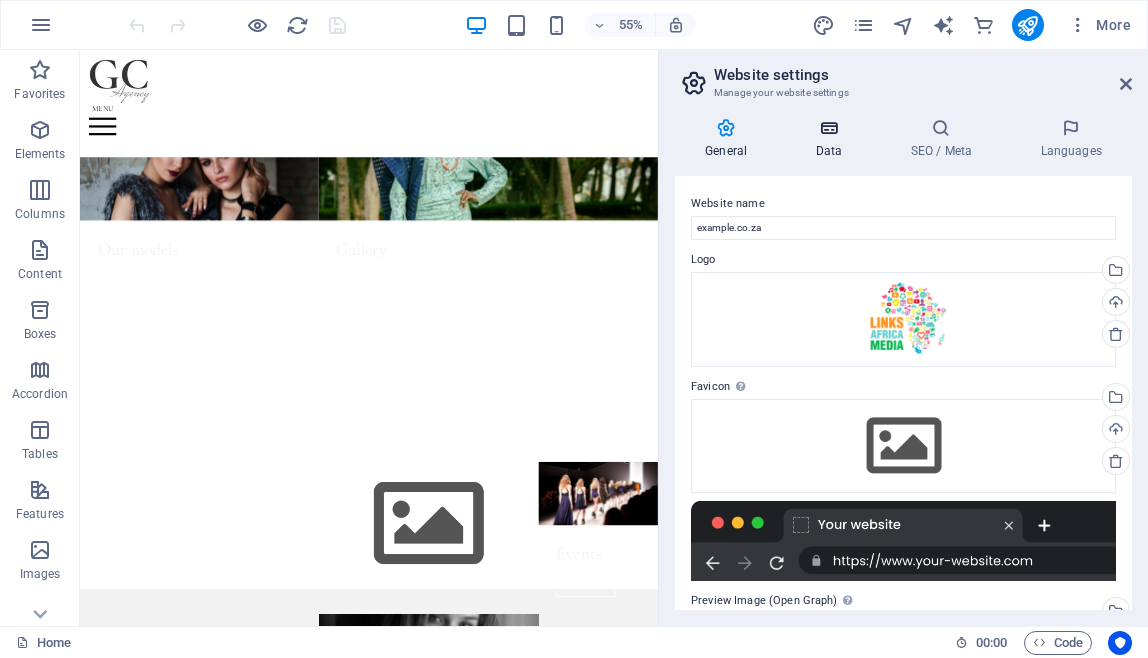 click on "Data" at bounding box center [832, 139] 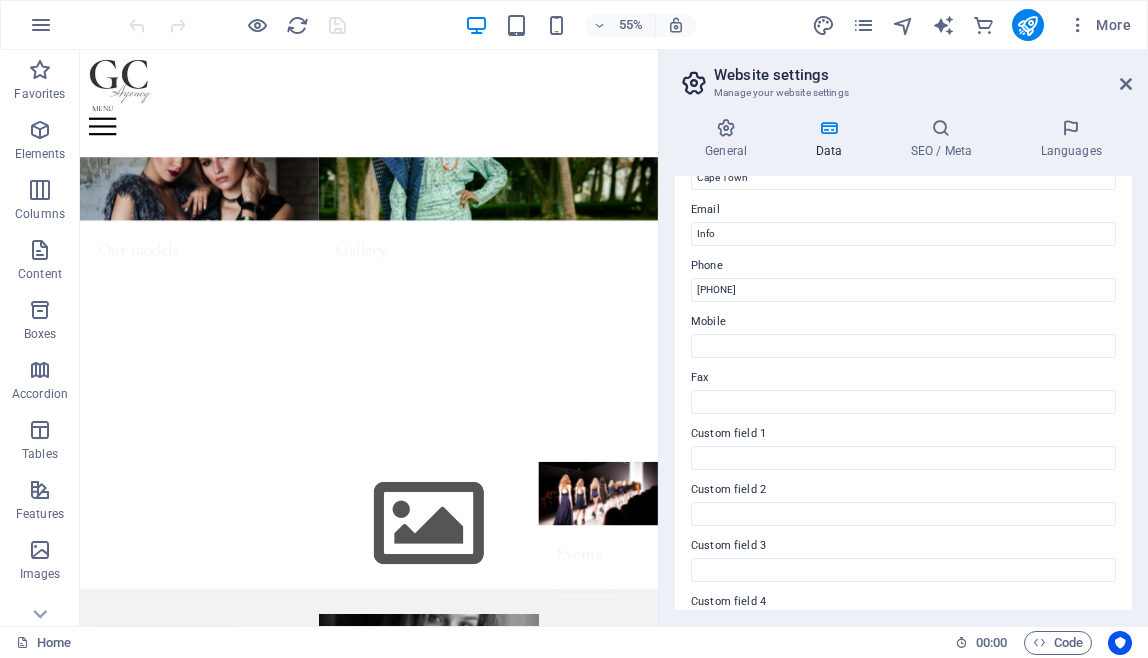 scroll, scrollTop: 434, scrollLeft: 0, axis: vertical 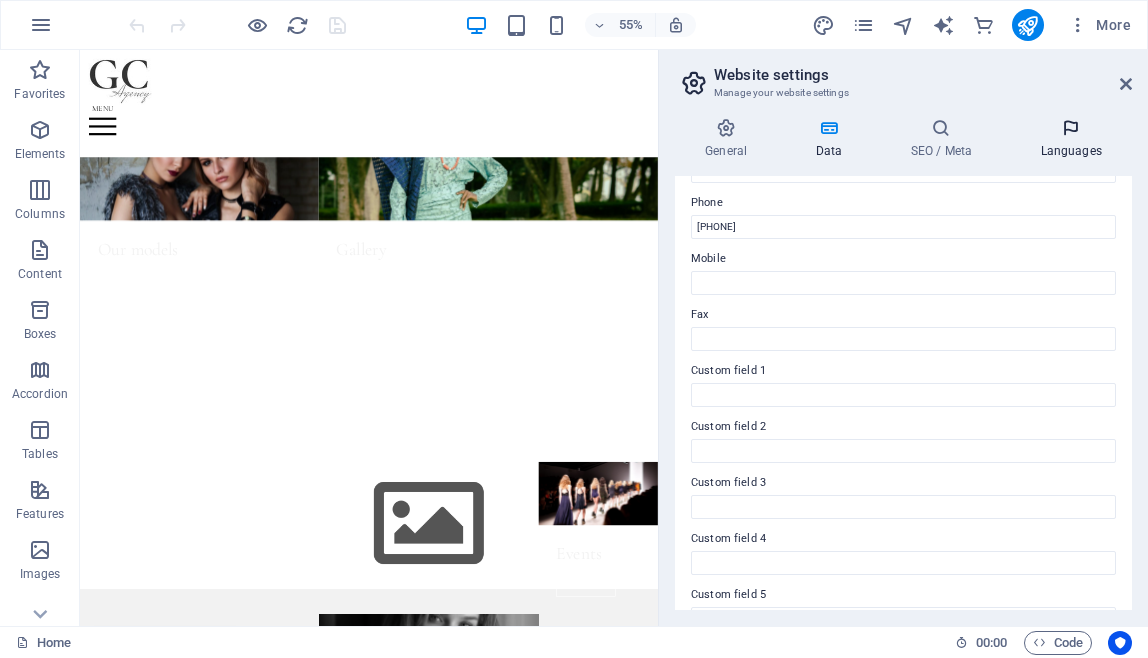 click on "Languages" at bounding box center (1071, 139) 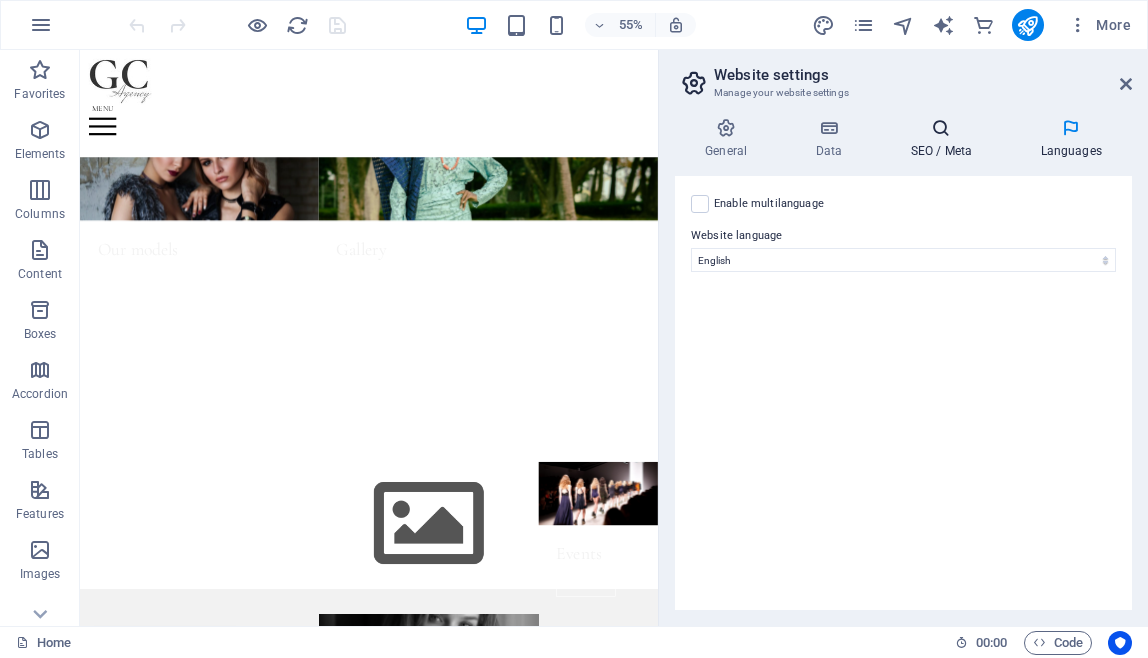 click at bounding box center (941, 128) 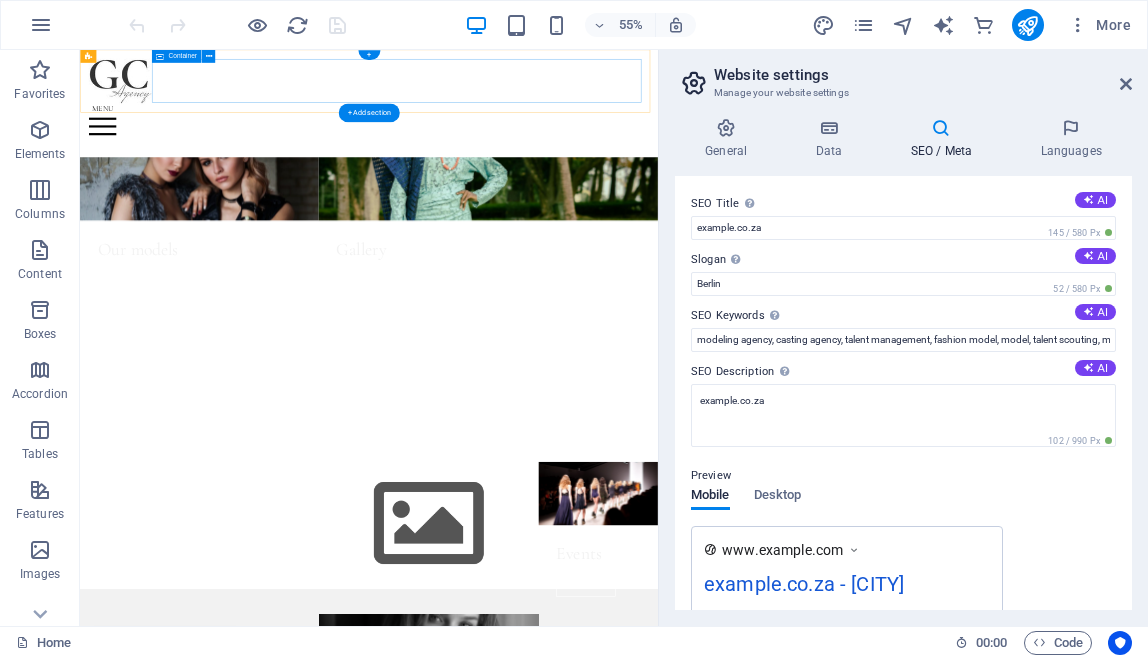 click at bounding box center [605, 189] 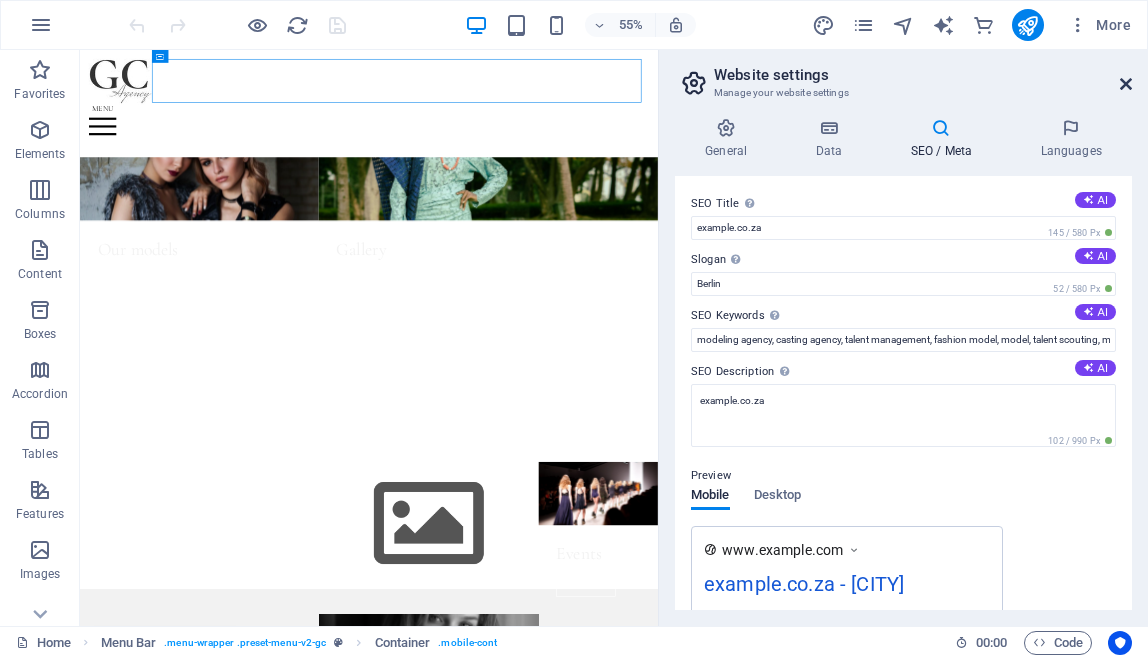 click at bounding box center (1126, 84) 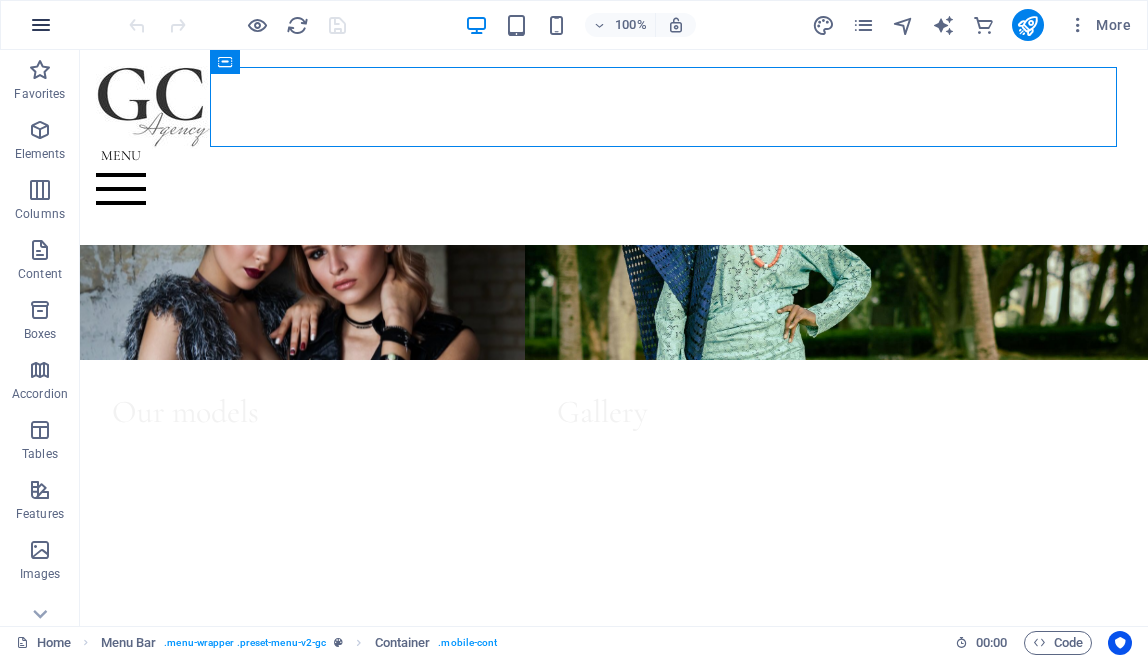 click at bounding box center [41, 25] 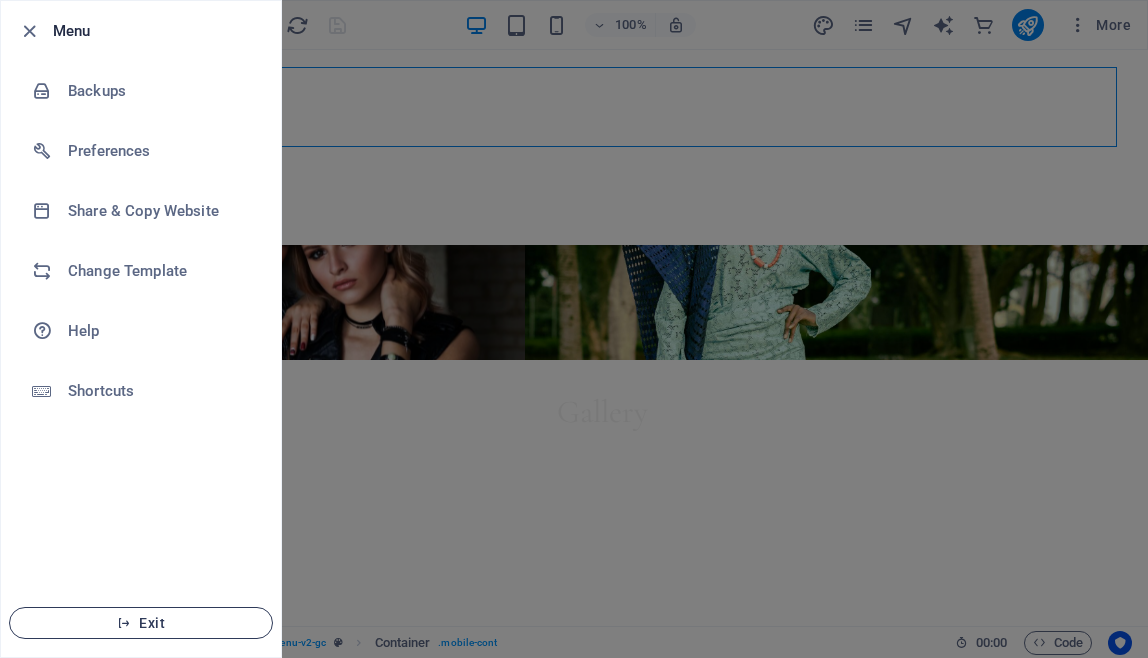 click on "Exit" at bounding box center [141, 623] 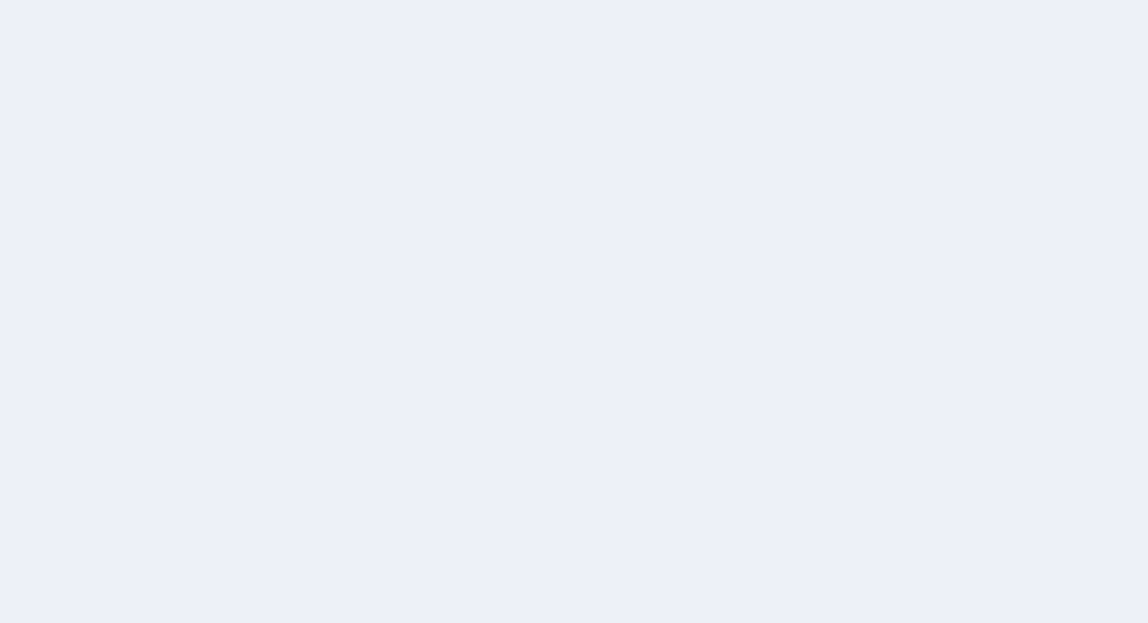 scroll, scrollTop: 0, scrollLeft: 0, axis: both 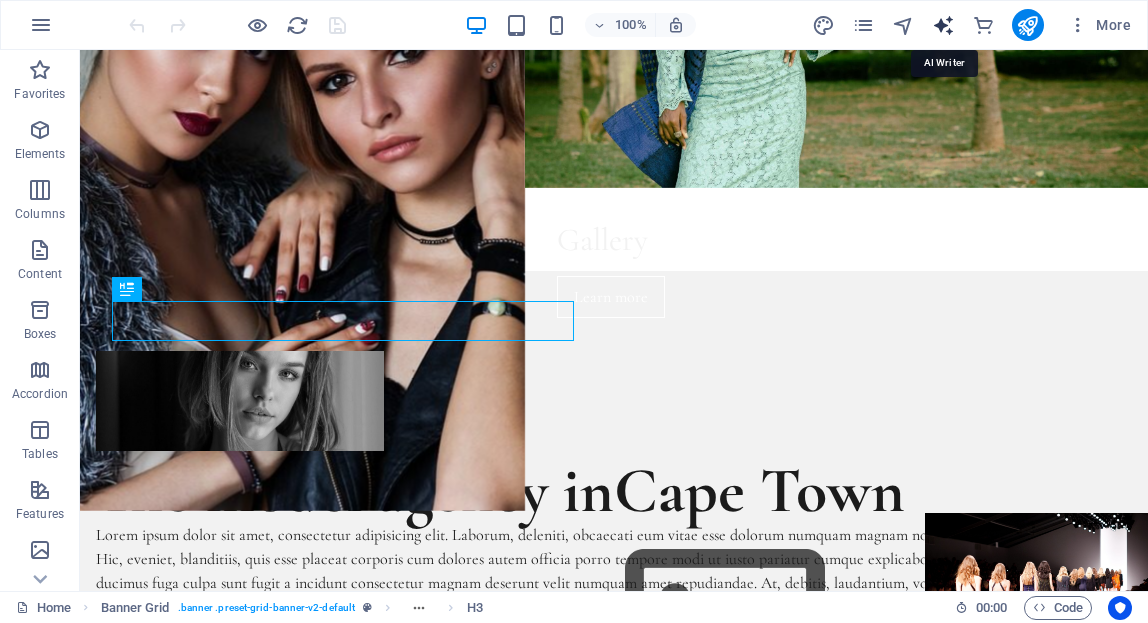 click at bounding box center [943, 25] 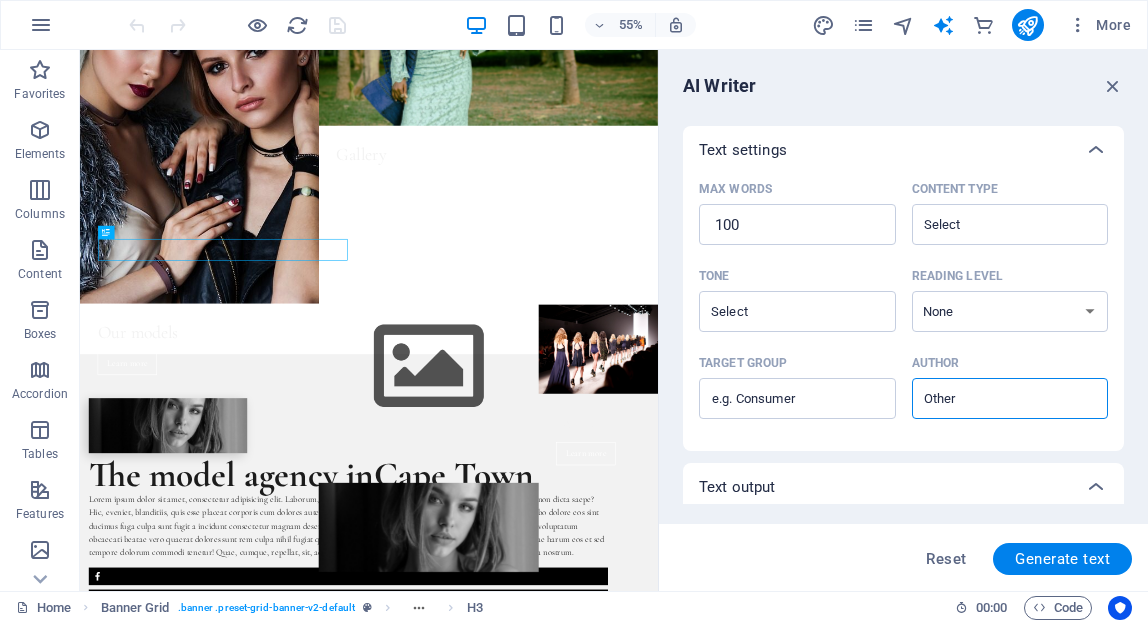 scroll, scrollTop: 532, scrollLeft: 0, axis: vertical 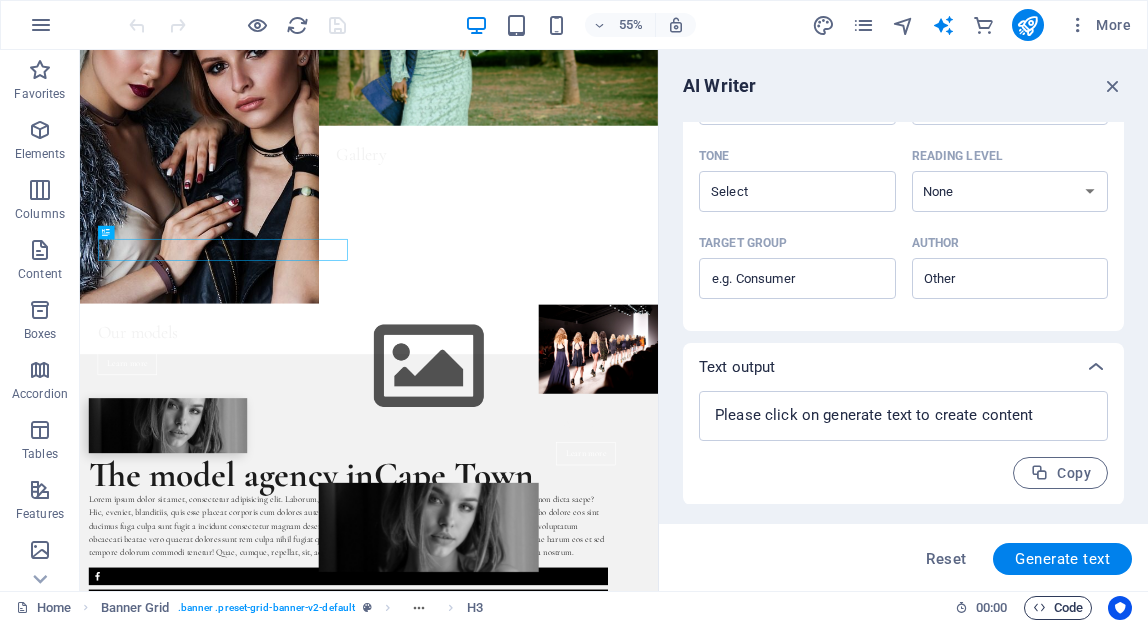 click on "Code" at bounding box center [1058, 608] 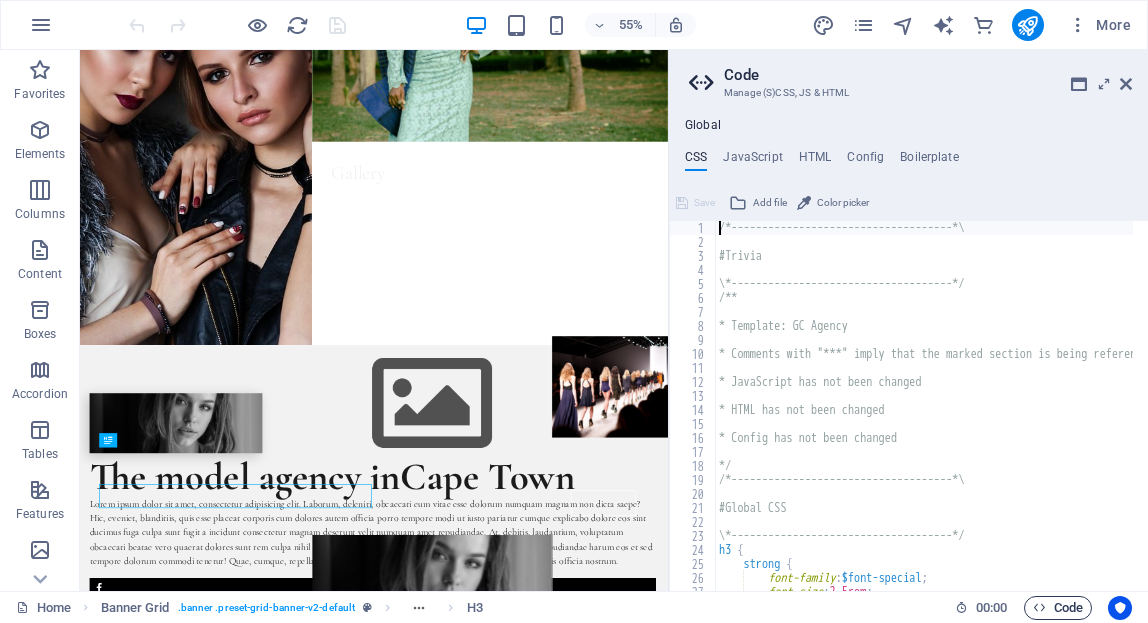 scroll, scrollTop: 0, scrollLeft: 0, axis: both 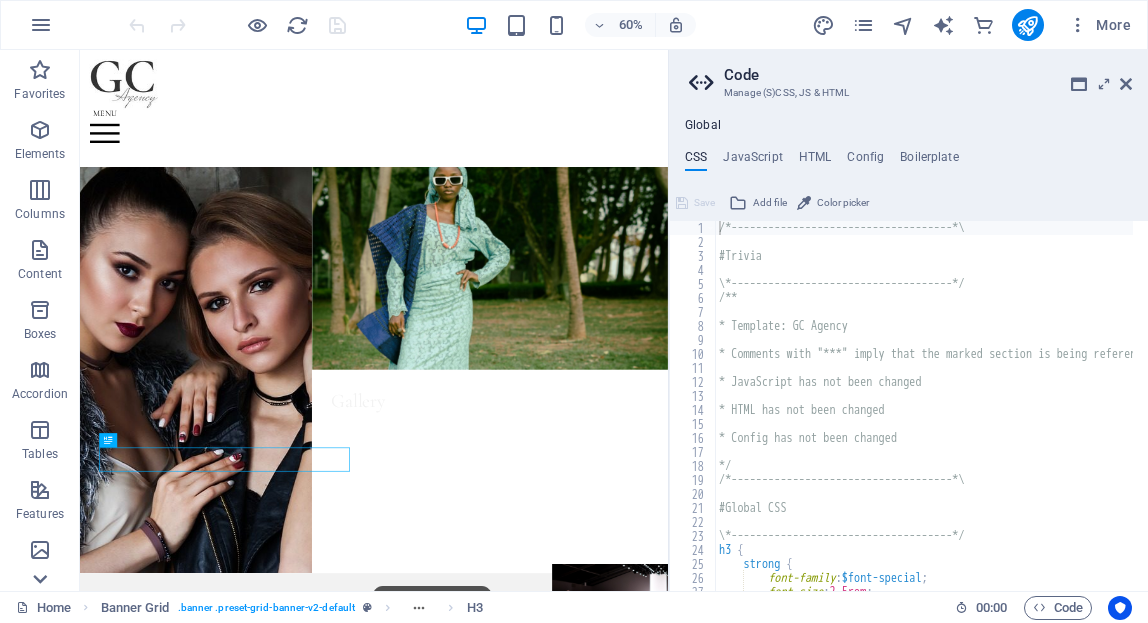 click 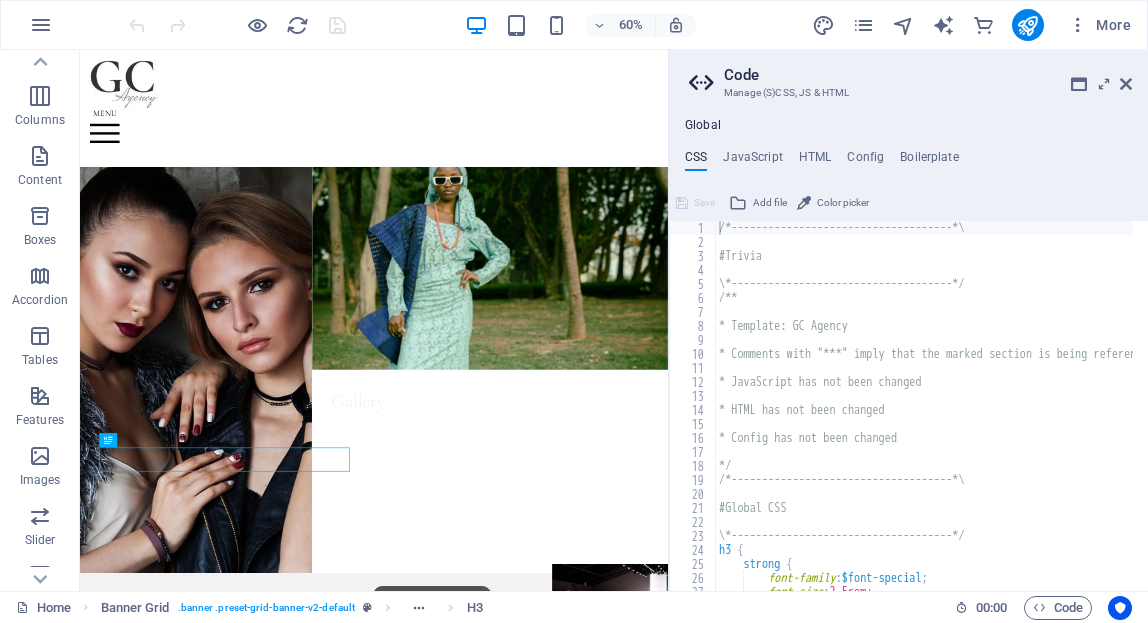 scroll, scrollTop: 0, scrollLeft: 0, axis: both 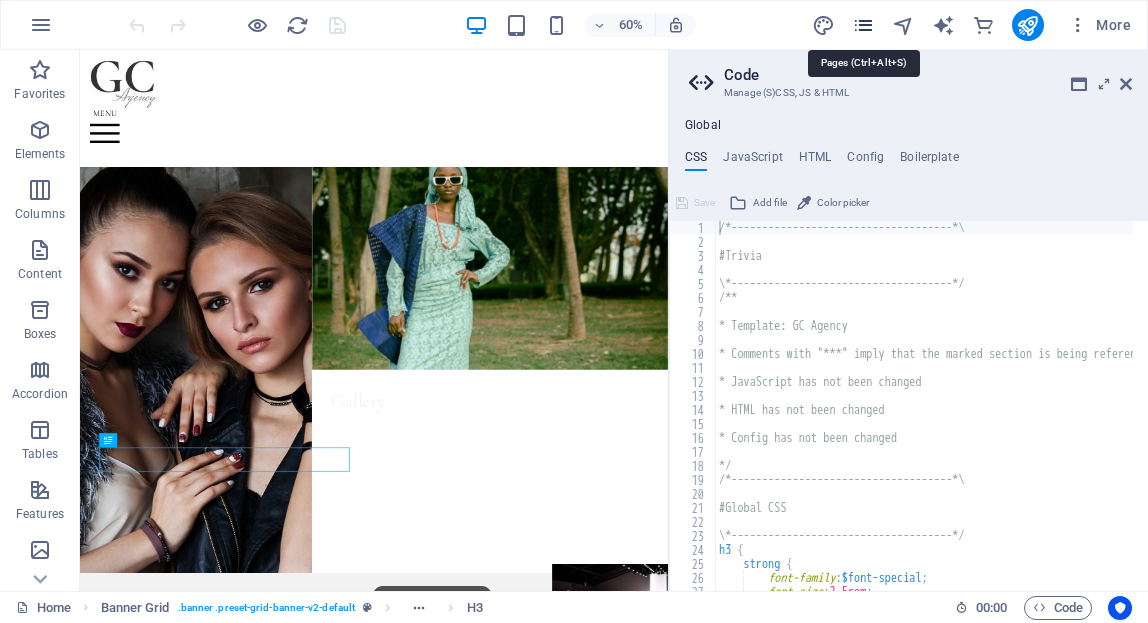 click at bounding box center (863, 25) 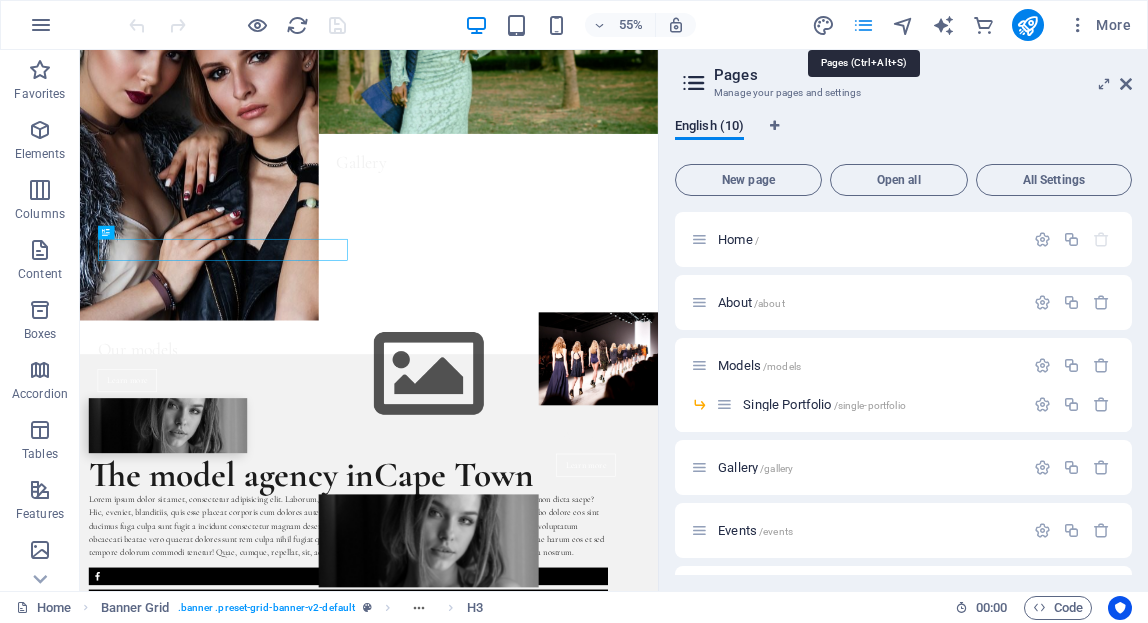 click at bounding box center [863, 25] 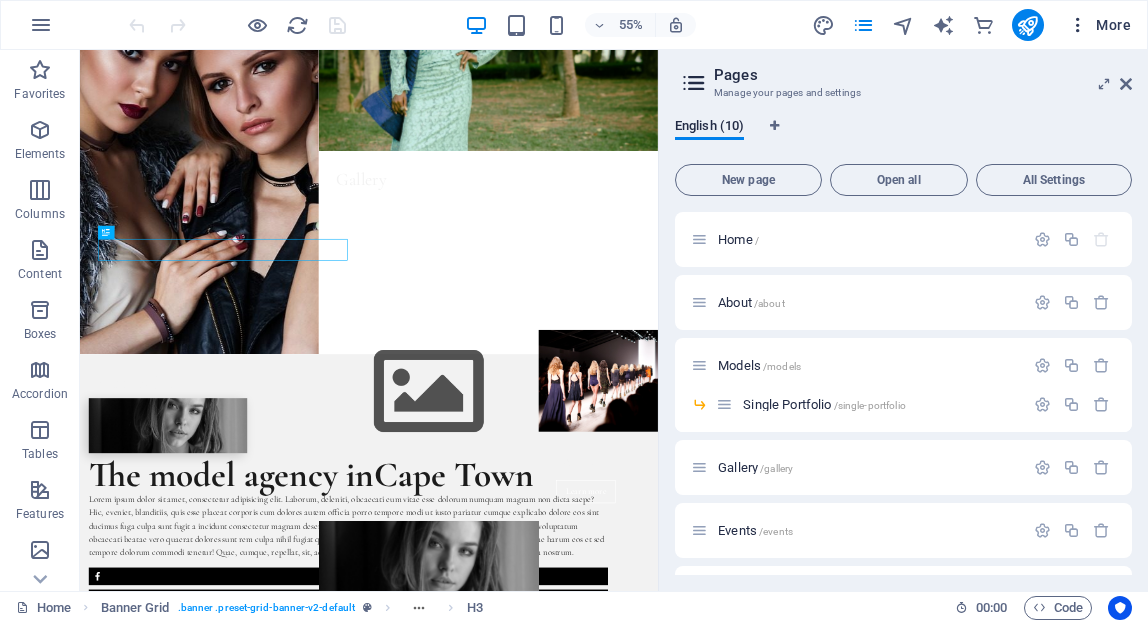 click at bounding box center [1078, 25] 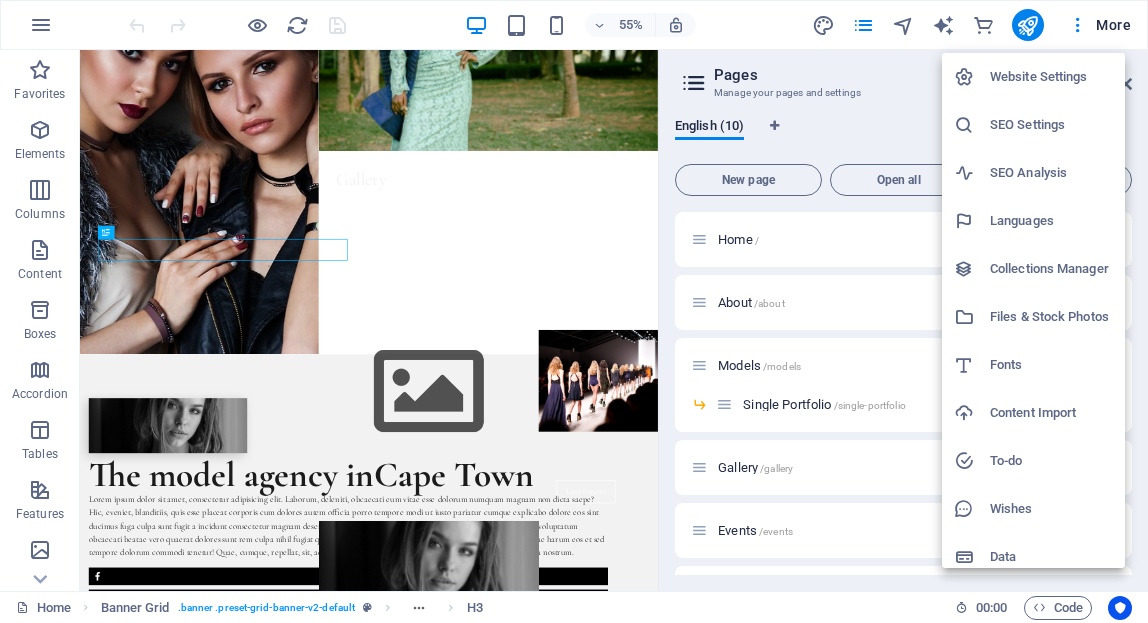 click at bounding box center [574, 311] 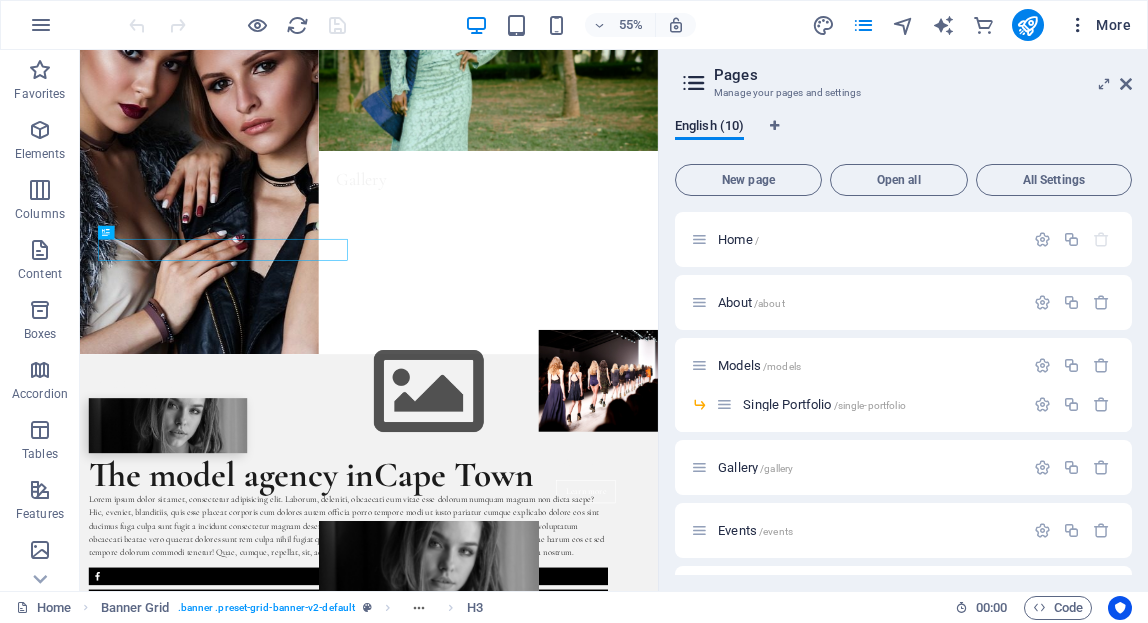 click on "More" at bounding box center [1099, 25] 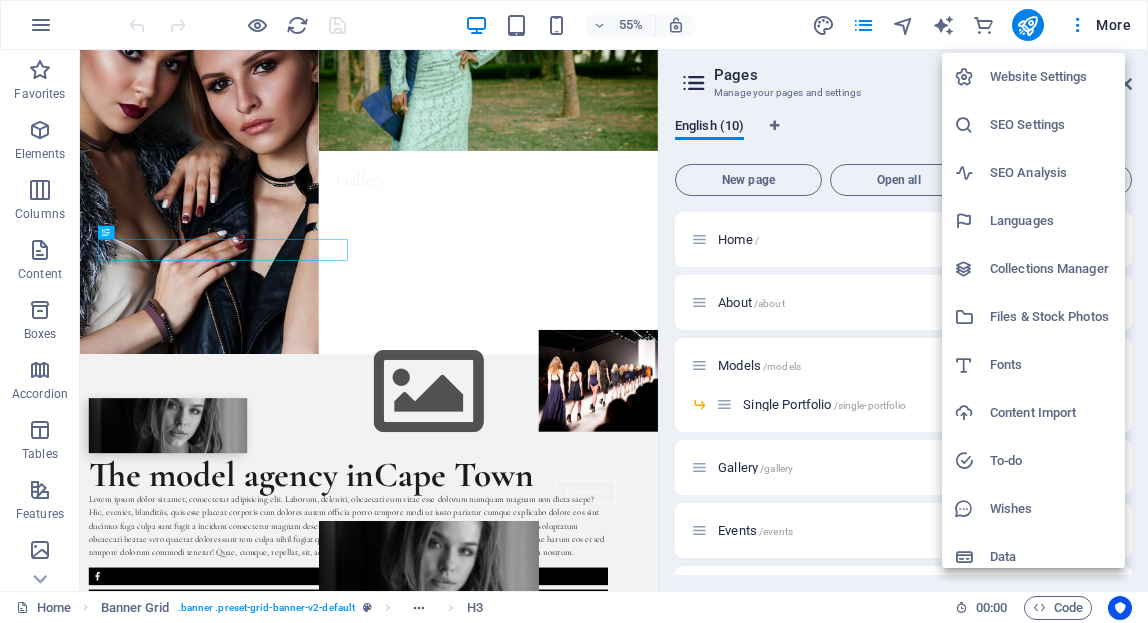 click at bounding box center (574, 311) 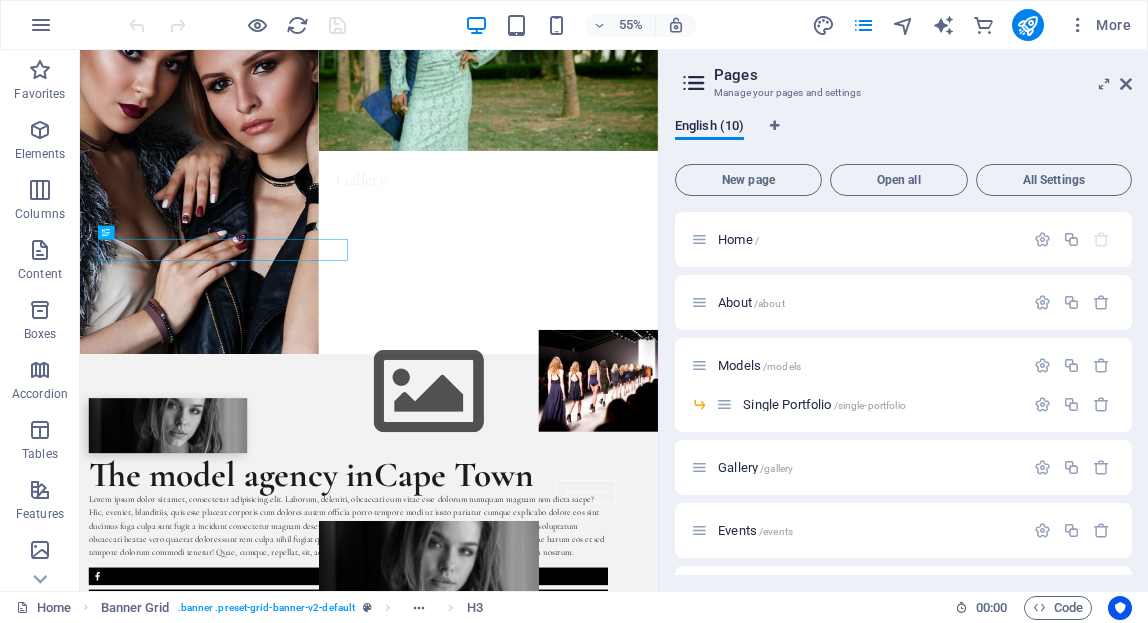 click on "Features" at bounding box center [40, 514] 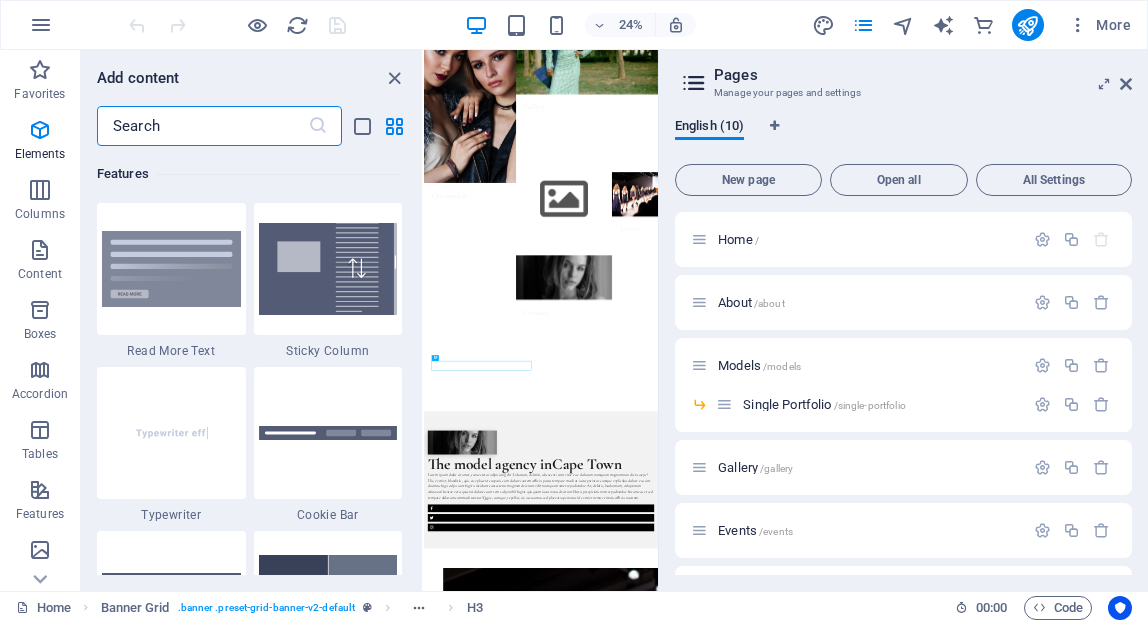 scroll, scrollTop: 7795, scrollLeft: 0, axis: vertical 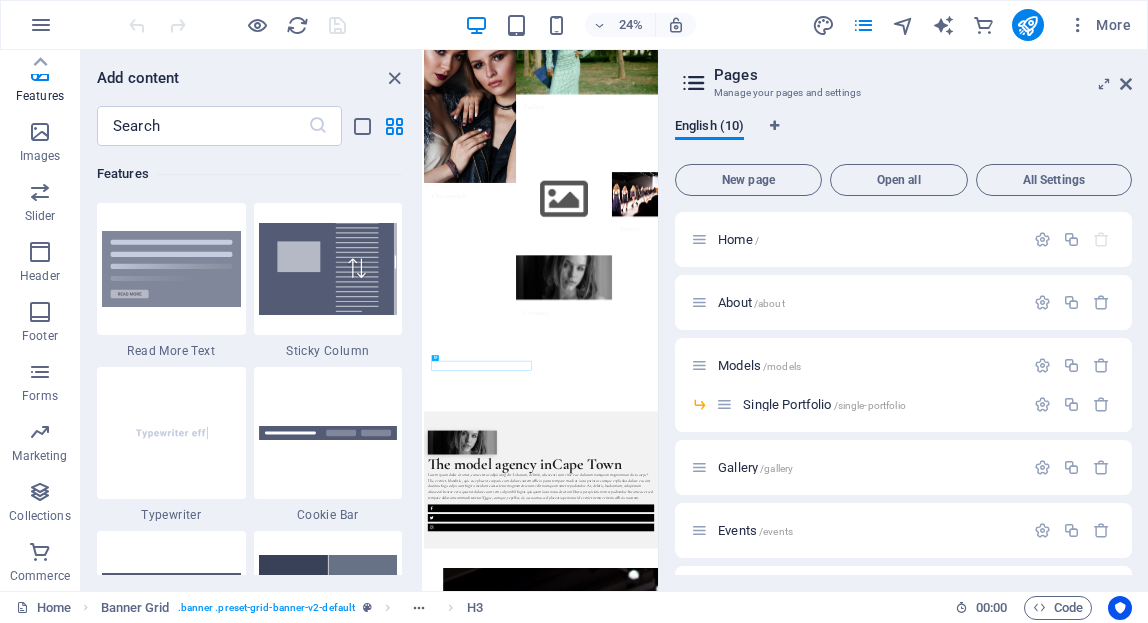 click on "Collections" at bounding box center [39, 516] 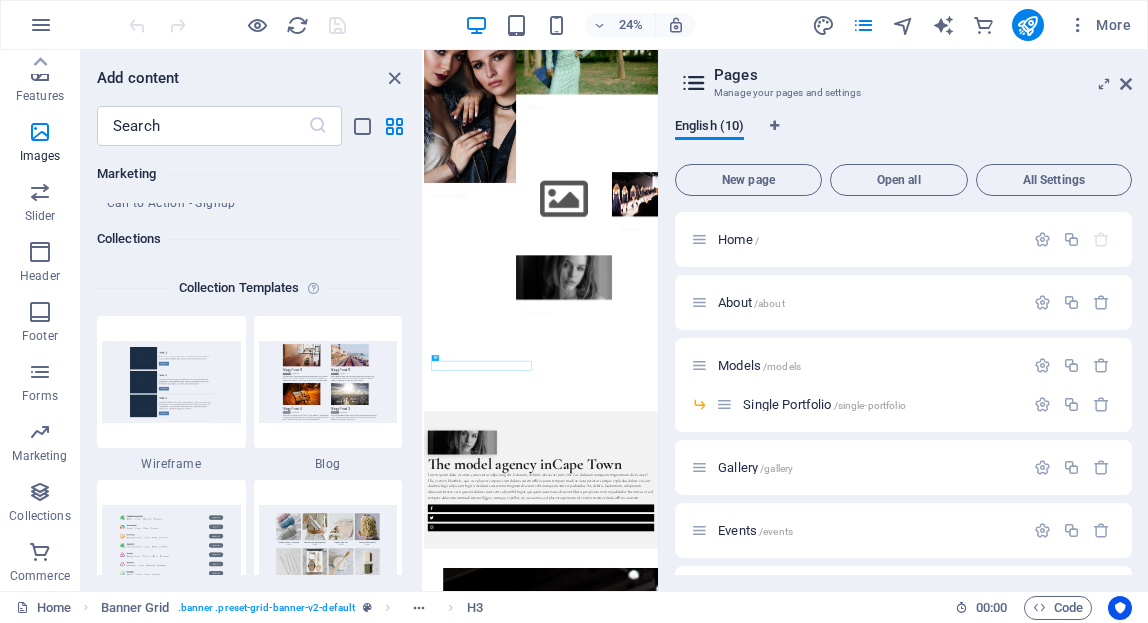 scroll, scrollTop: 18306, scrollLeft: 0, axis: vertical 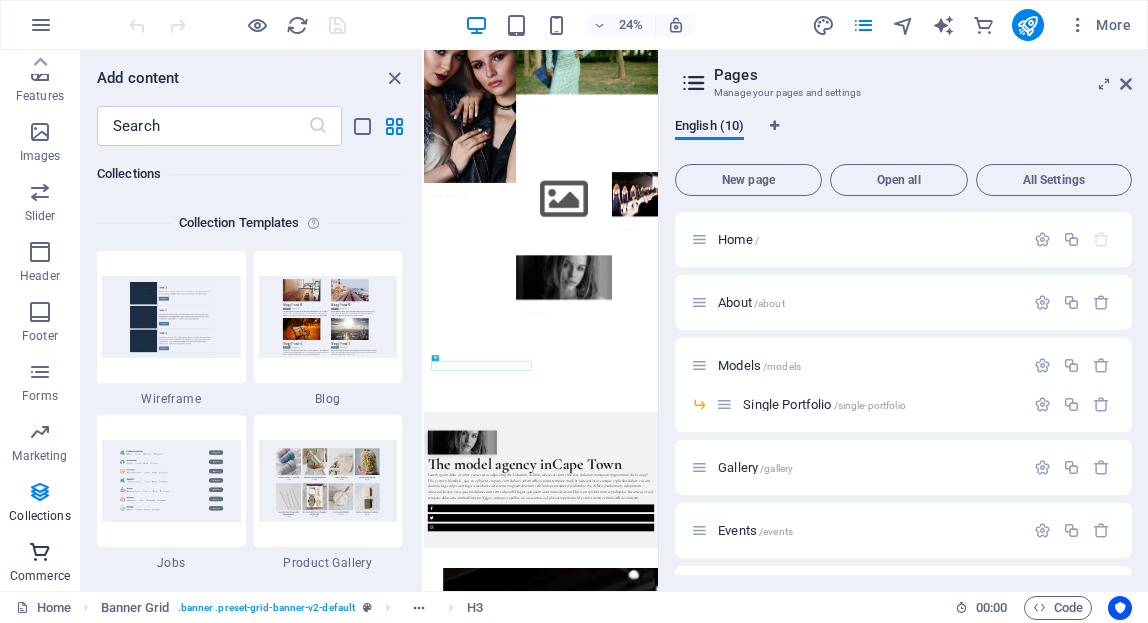 click on "Commerce" at bounding box center (40, 564) 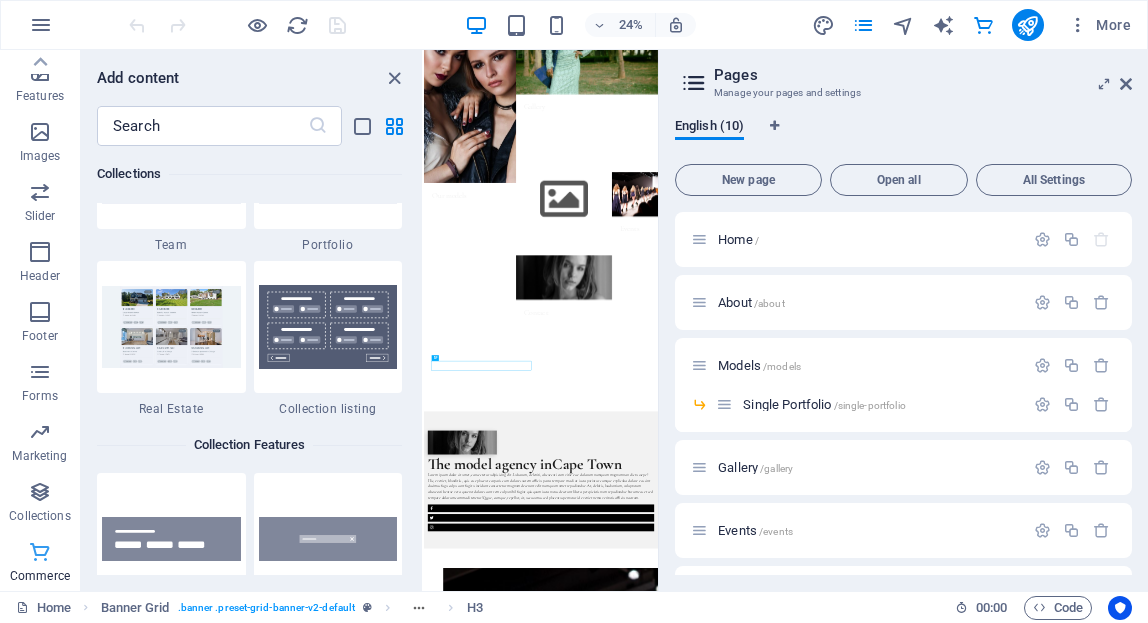 scroll, scrollTop: 19271, scrollLeft: 0, axis: vertical 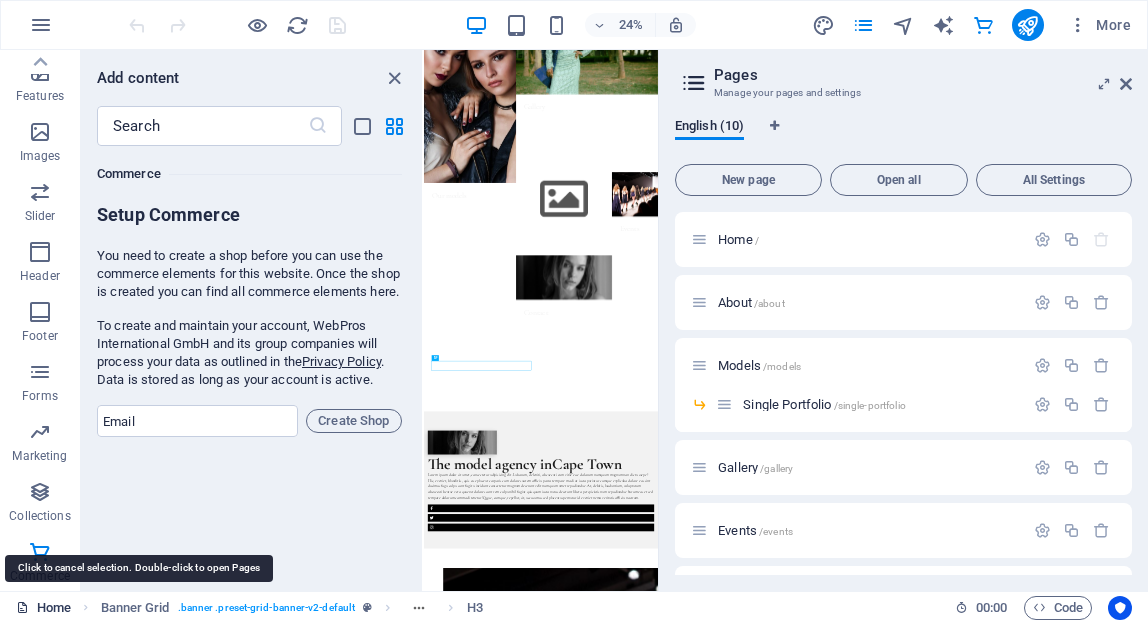click on "Home" at bounding box center [43, 608] 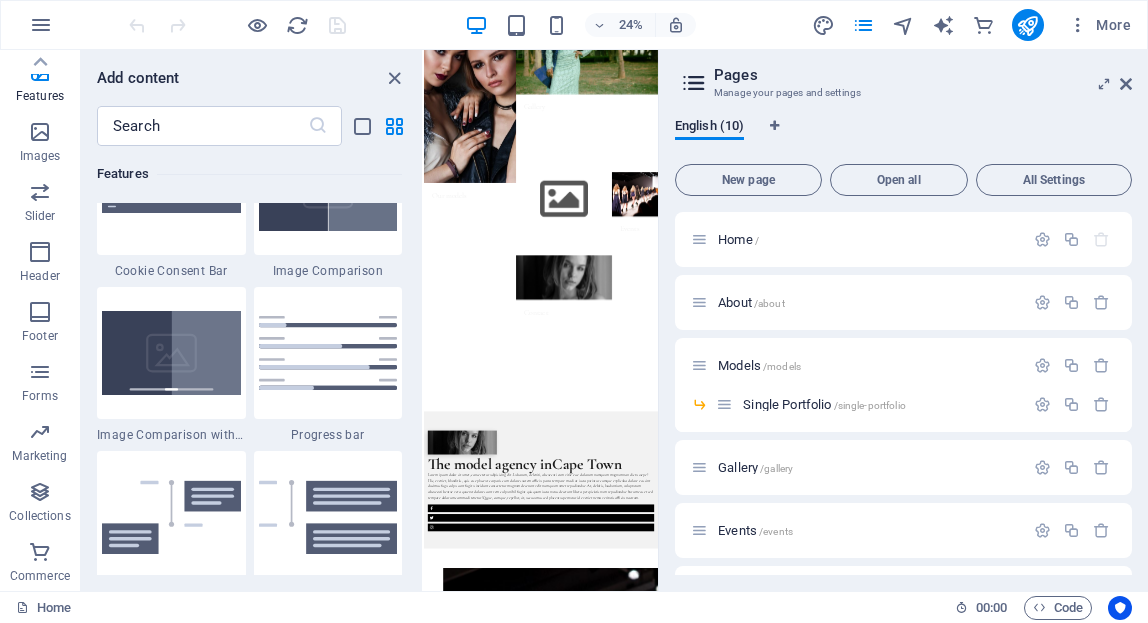 scroll, scrollTop: 8175, scrollLeft: 0, axis: vertical 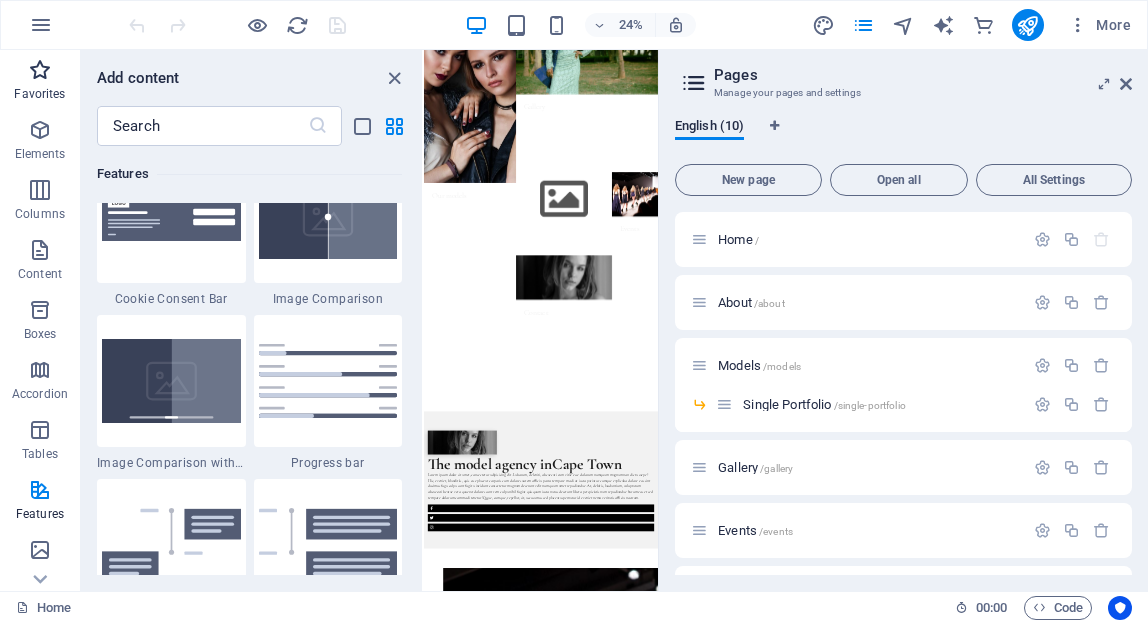 click at bounding box center [40, 70] 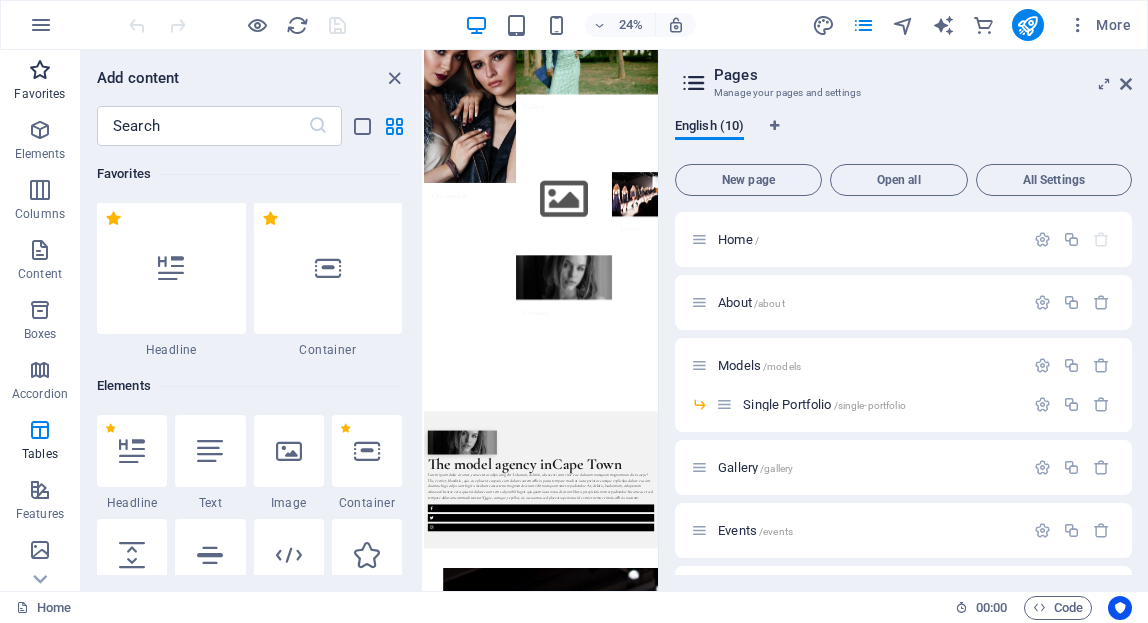 scroll, scrollTop: 0, scrollLeft: 0, axis: both 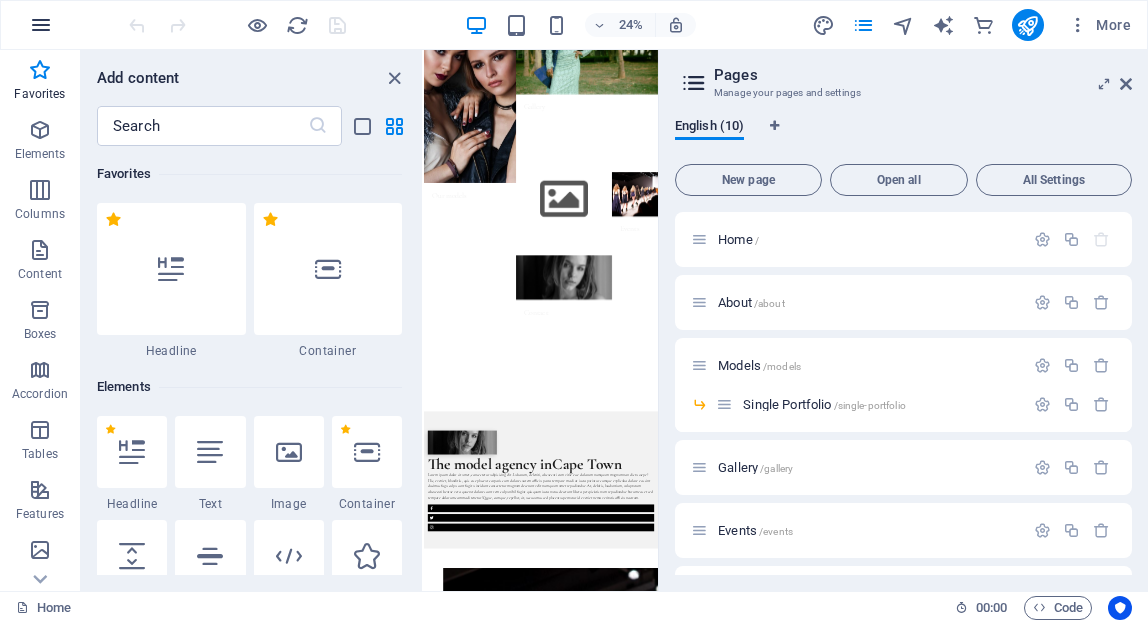 click at bounding box center [41, 25] 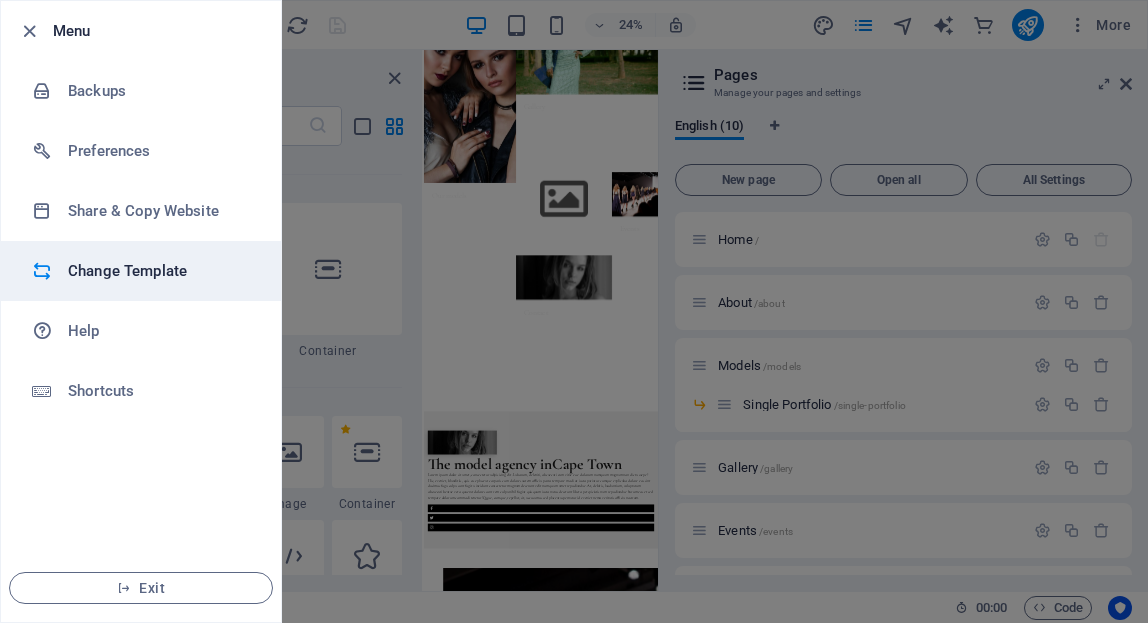 click on "Change Template" at bounding box center [160, 271] 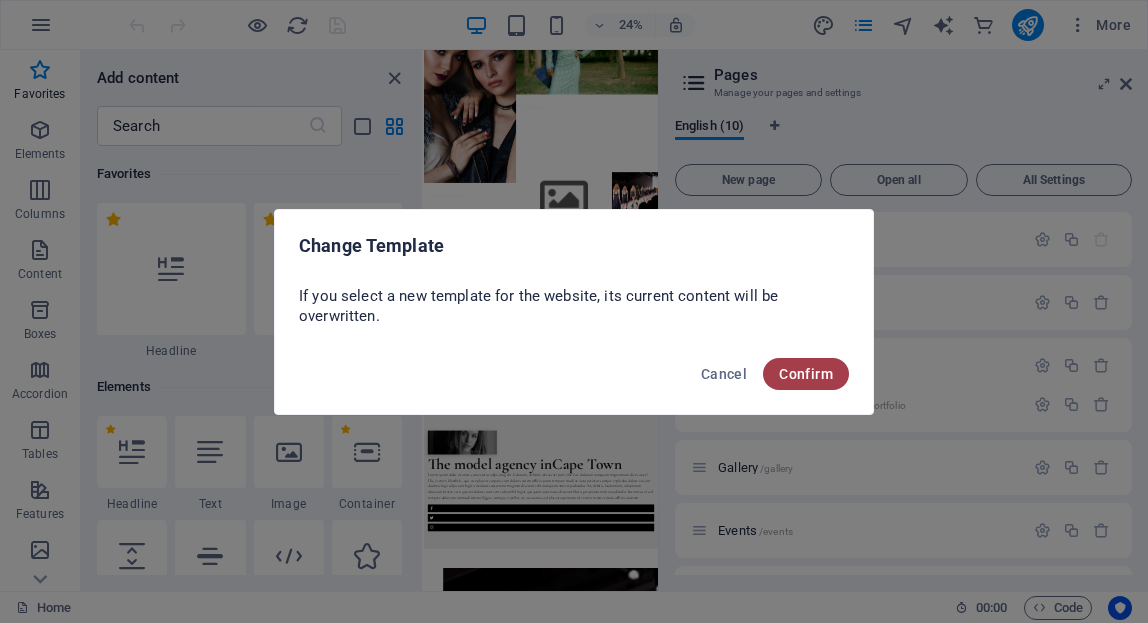 click on "Confirm" at bounding box center (806, 374) 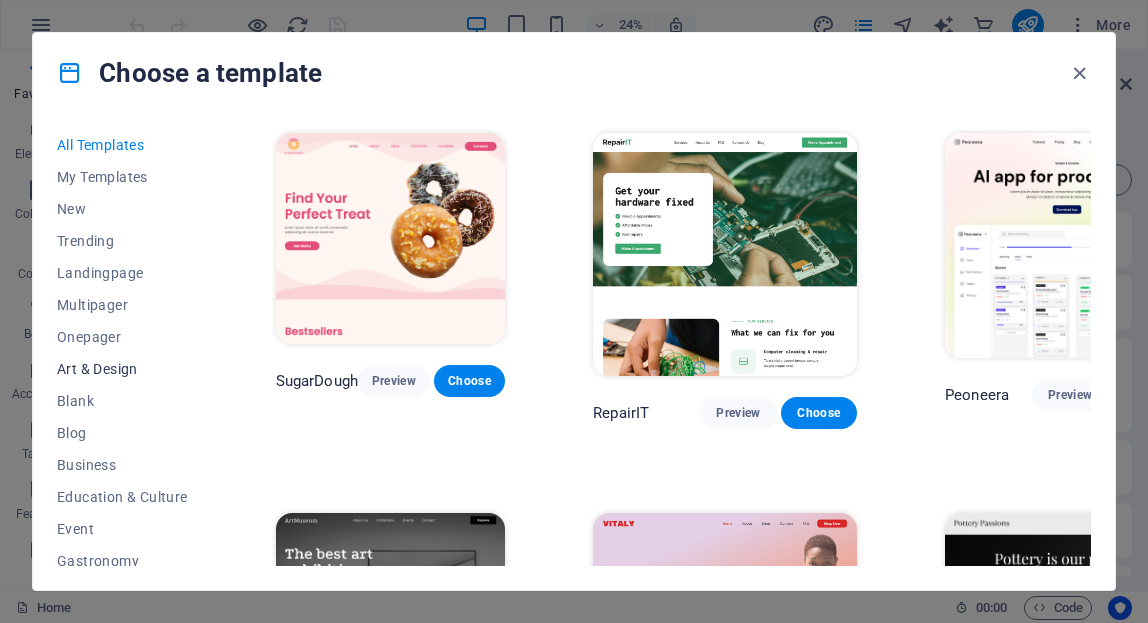 click on "Art & Design" at bounding box center (122, 369) 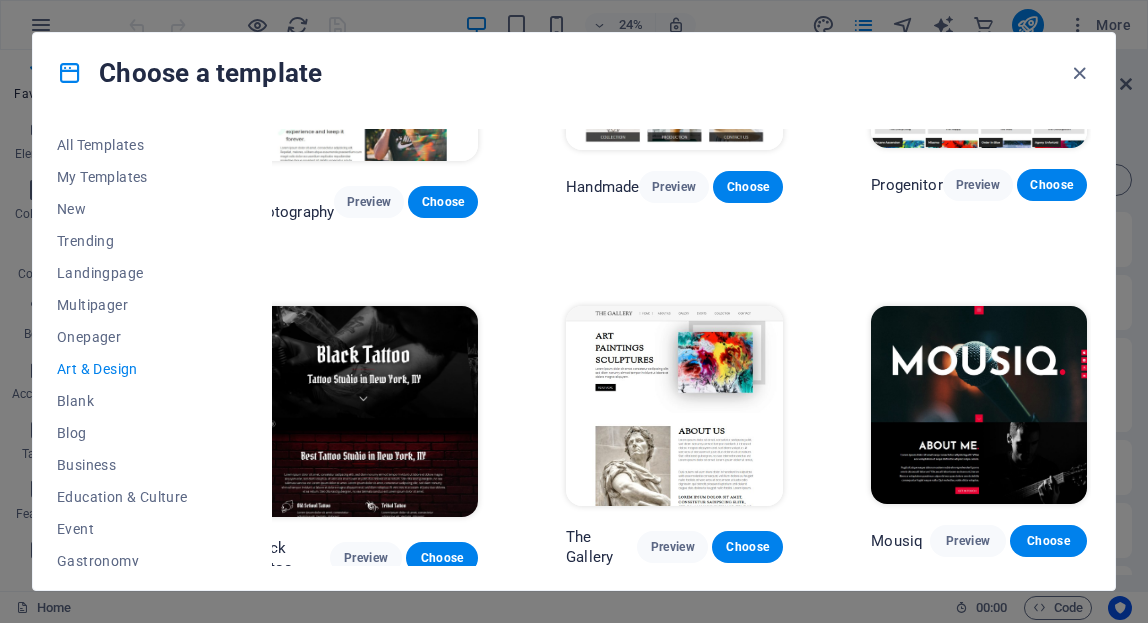 scroll, scrollTop: 532, scrollLeft: 35, axis: both 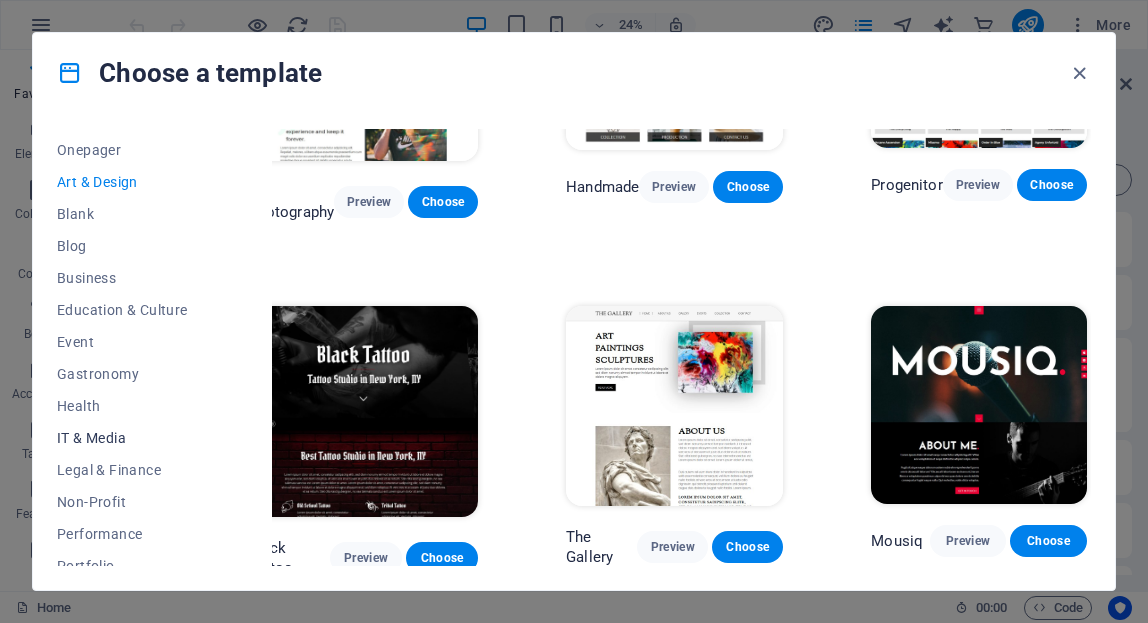 click on "IT & Media" at bounding box center [122, 438] 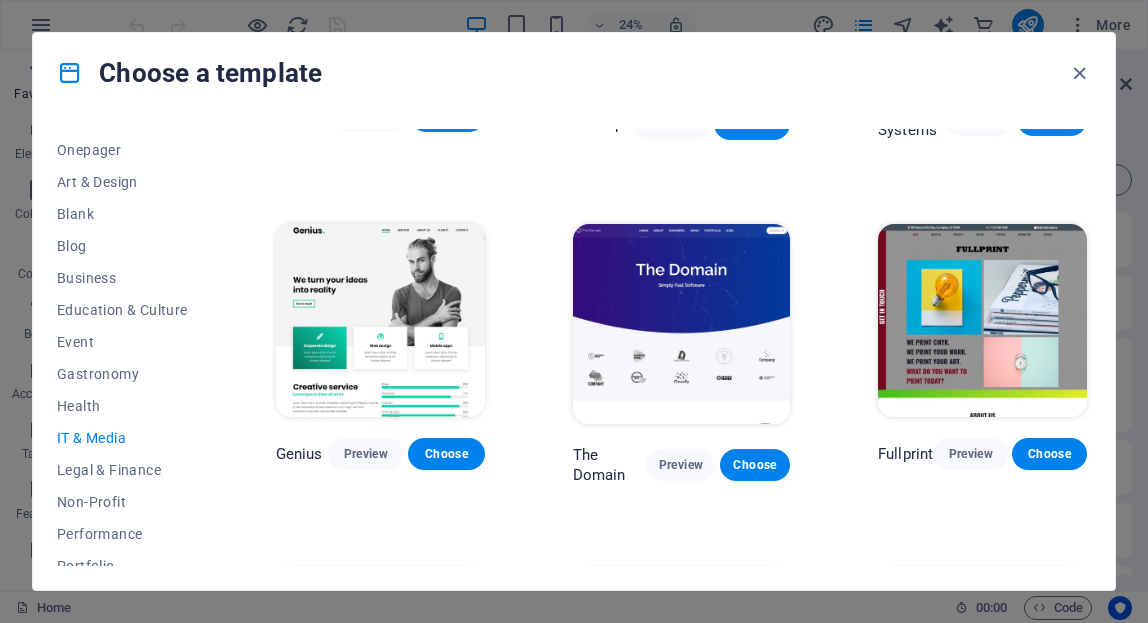 scroll, scrollTop: 585, scrollLeft: 0, axis: vertical 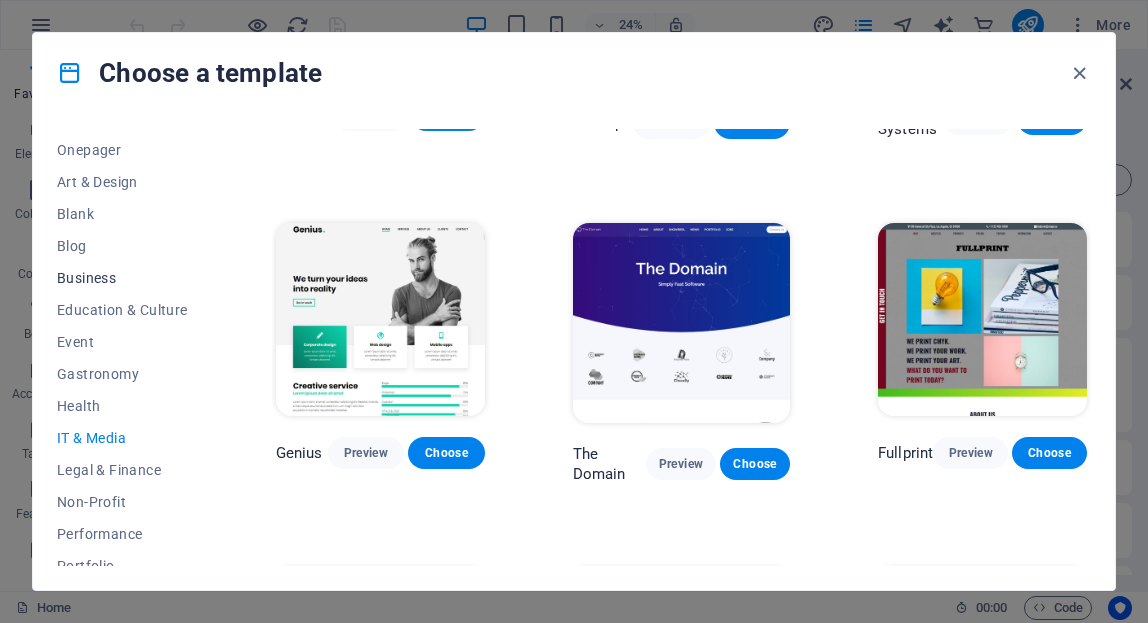 click on "Business" at bounding box center (122, 278) 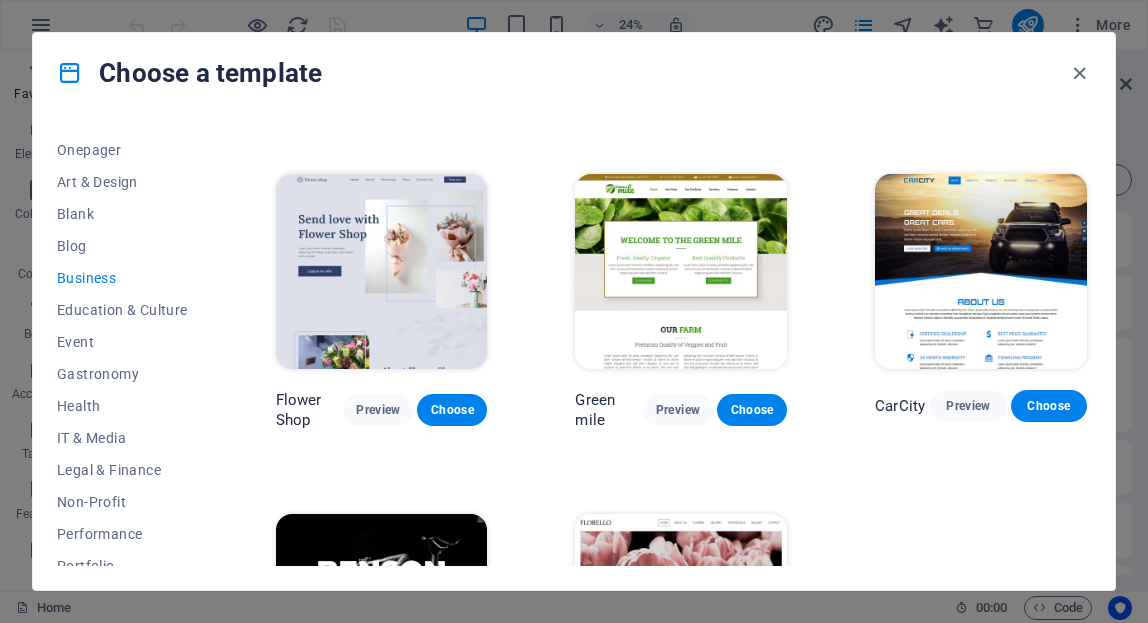 scroll, scrollTop: 488, scrollLeft: 0, axis: vertical 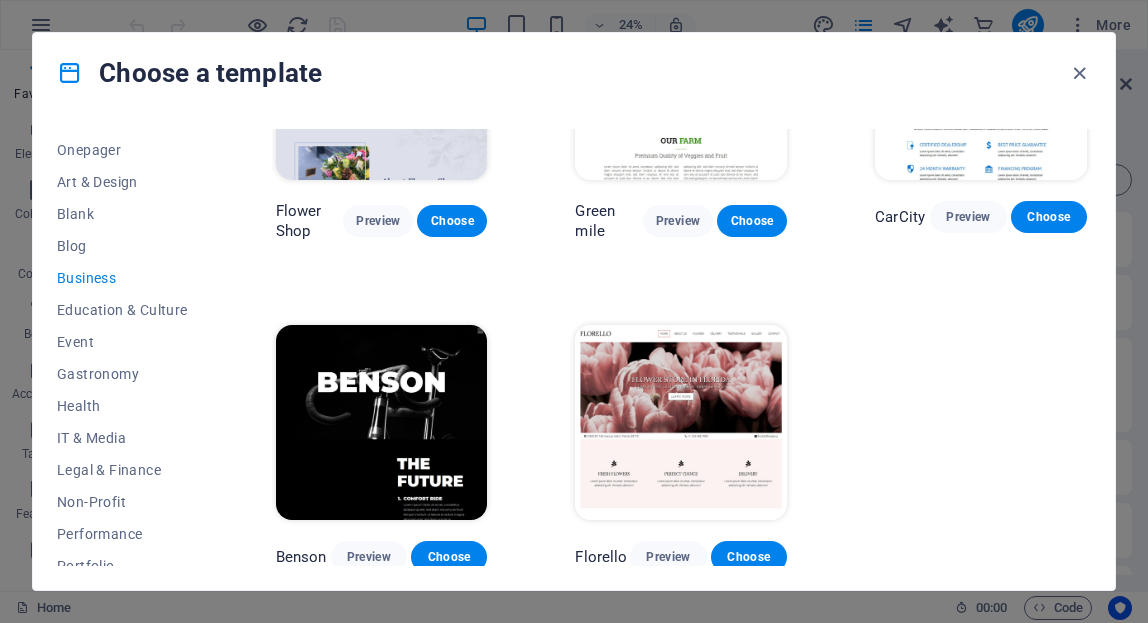 click at bounding box center [382, 422] 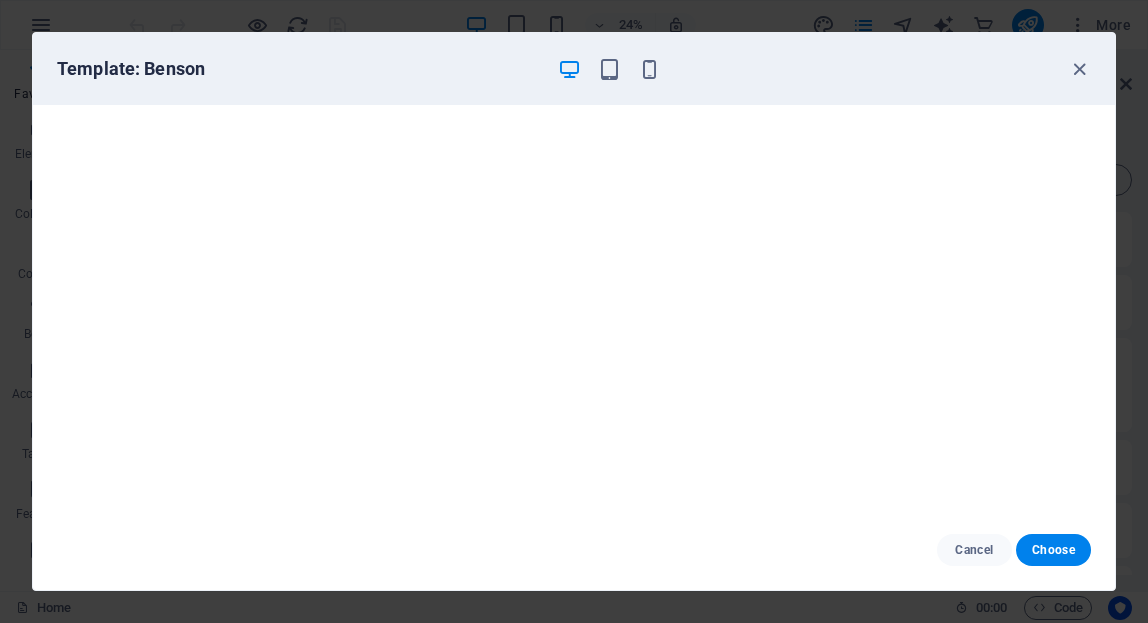 scroll, scrollTop: 5, scrollLeft: 0, axis: vertical 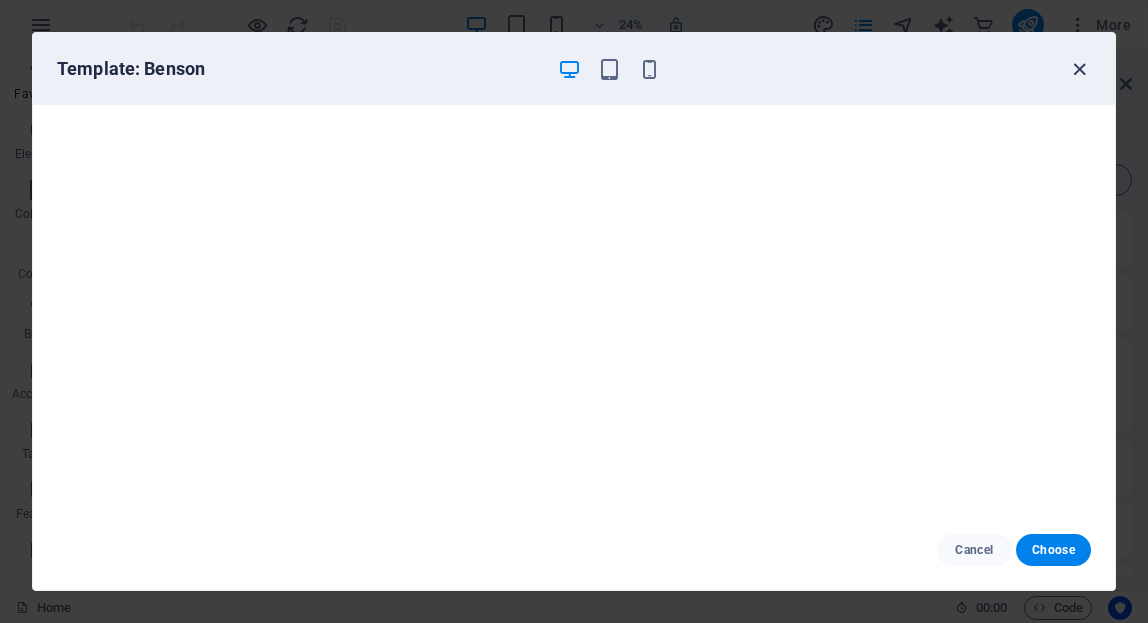 click at bounding box center [1079, 69] 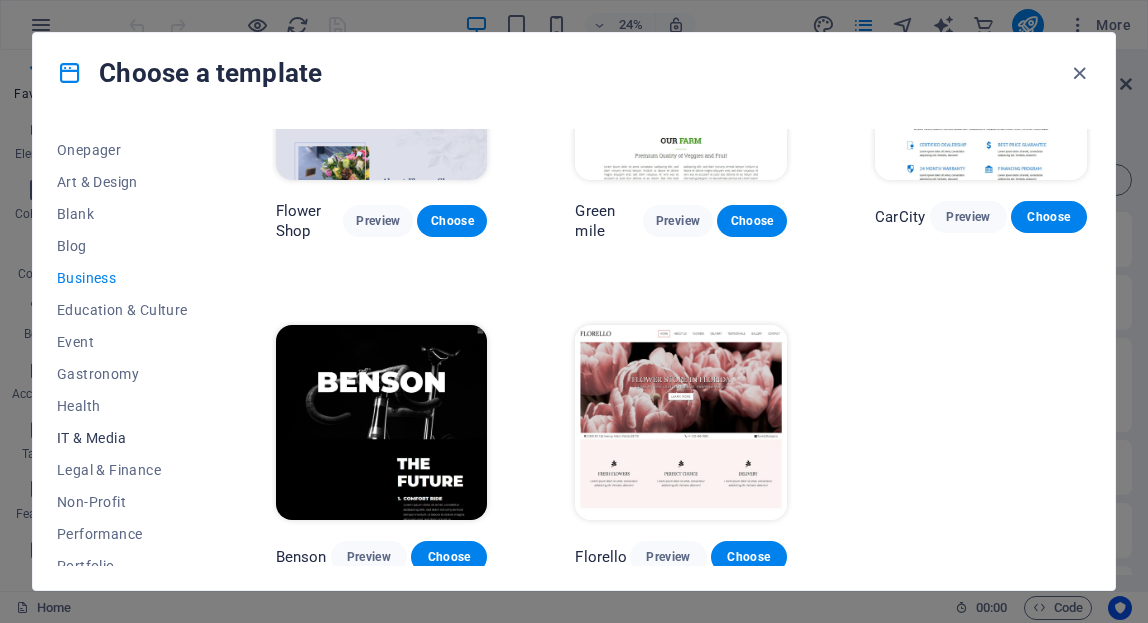 click on "IT & Media" at bounding box center (122, 438) 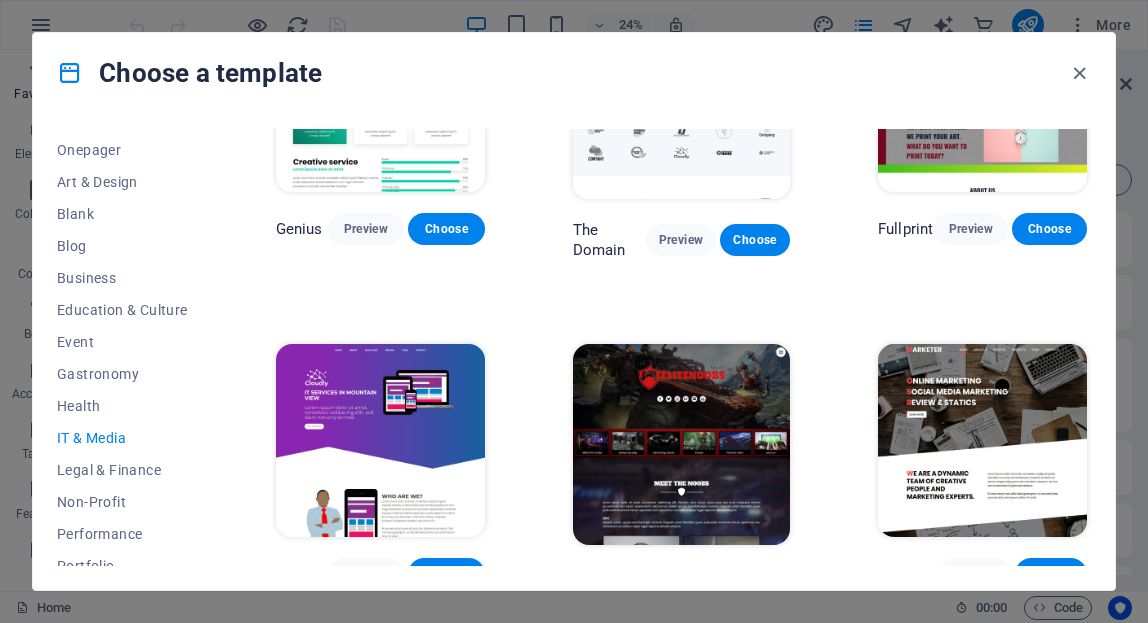 scroll, scrollTop: 833, scrollLeft: 0, axis: vertical 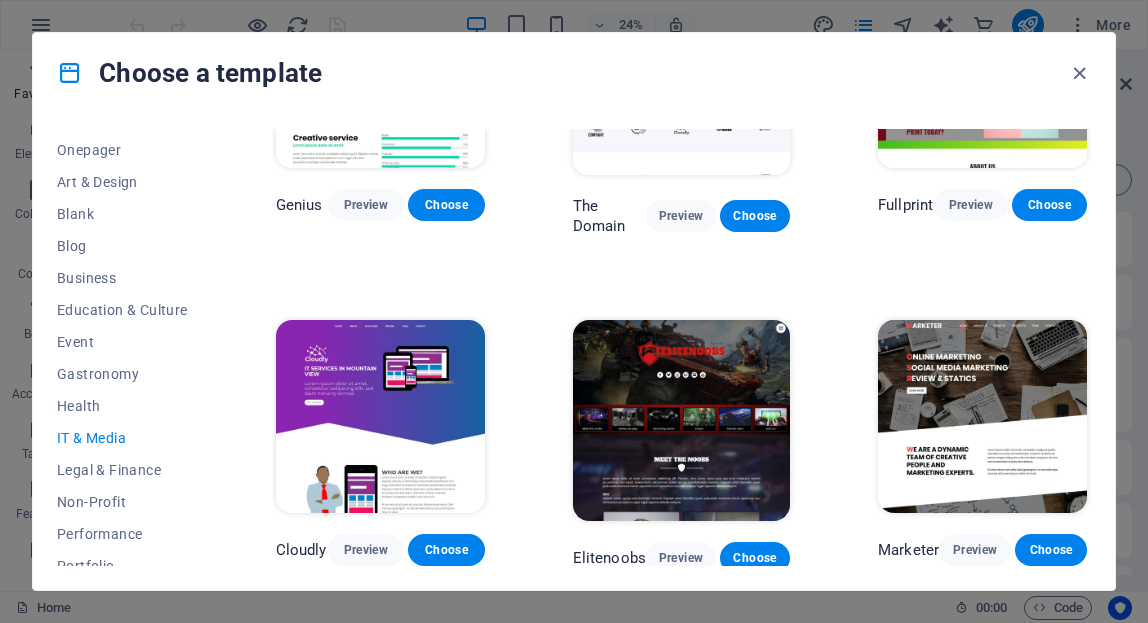 click at bounding box center (982, 416) 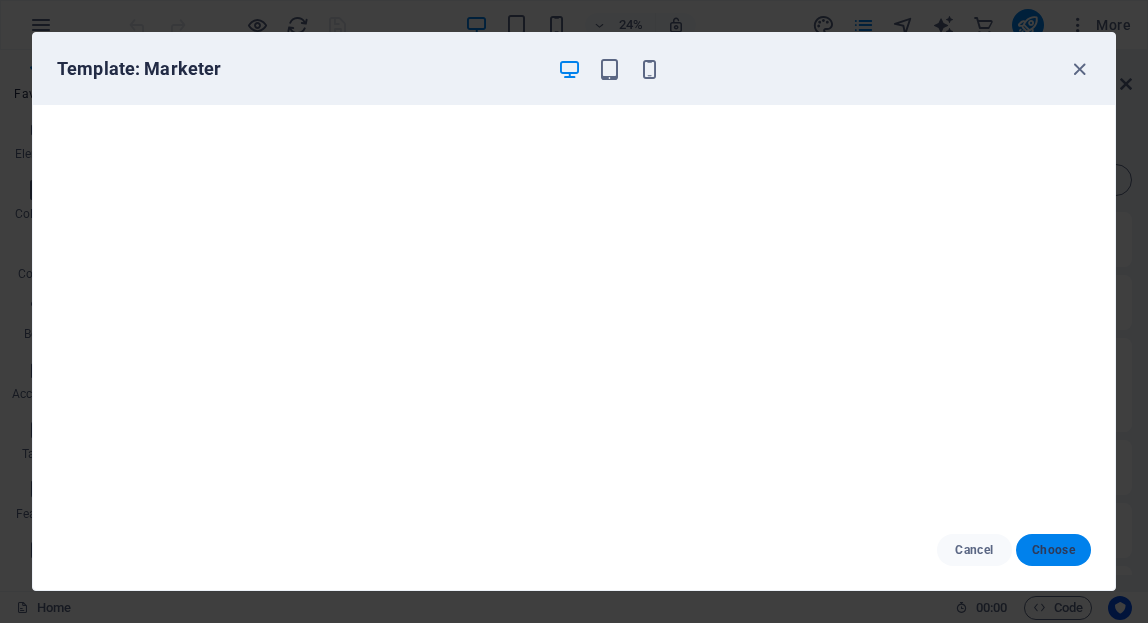 click on "Choose" at bounding box center (1053, 550) 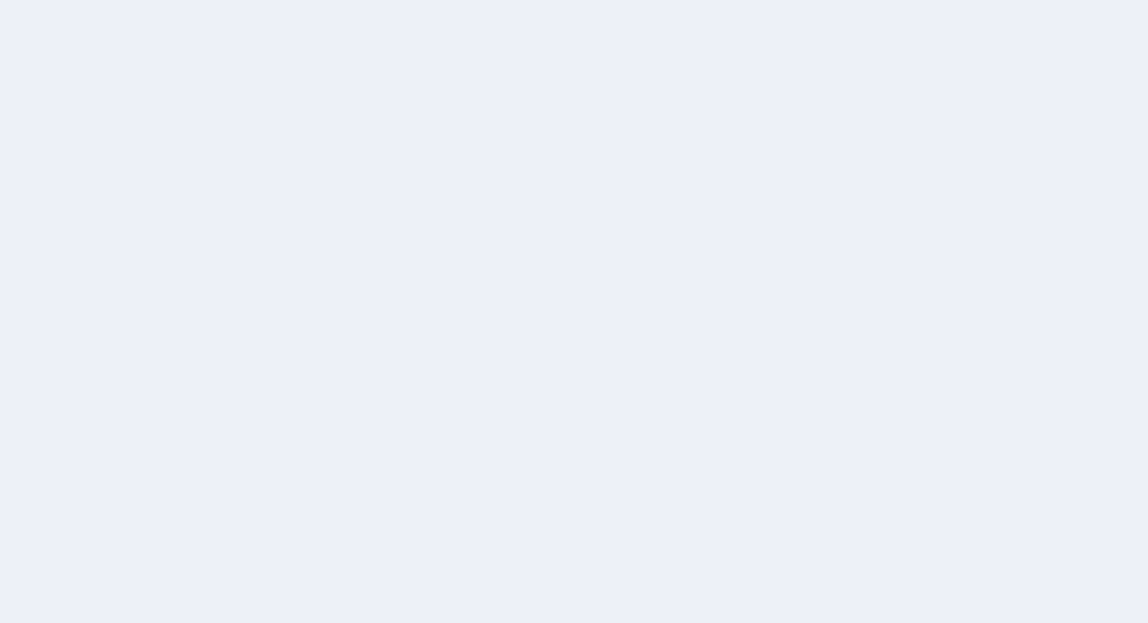 scroll, scrollTop: 0, scrollLeft: 0, axis: both 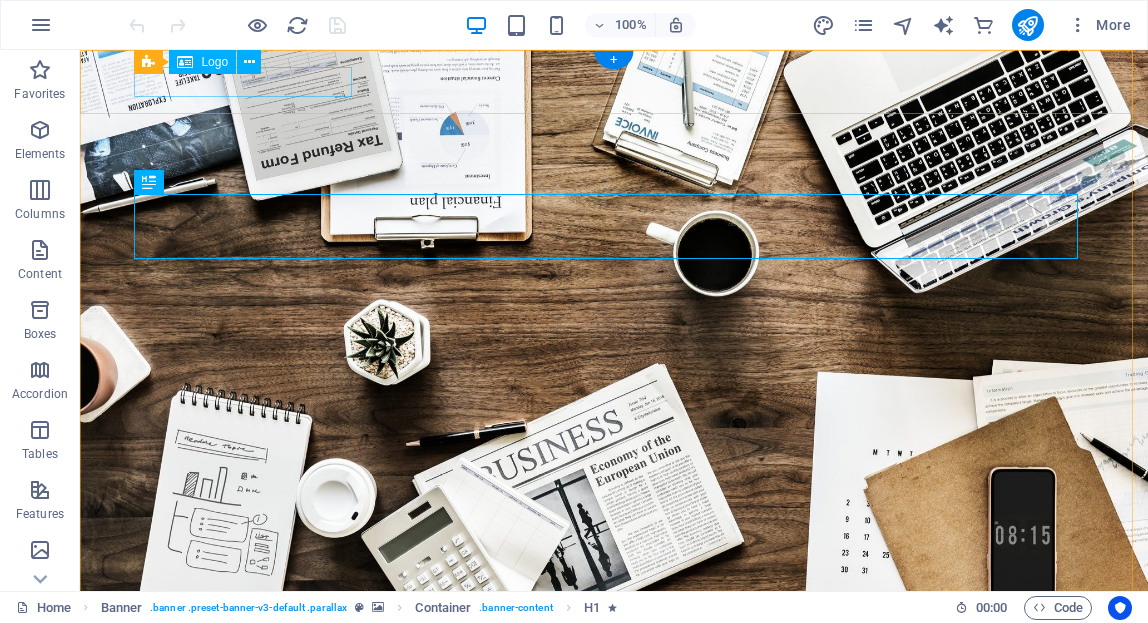 click at bounding box center [614, 634] 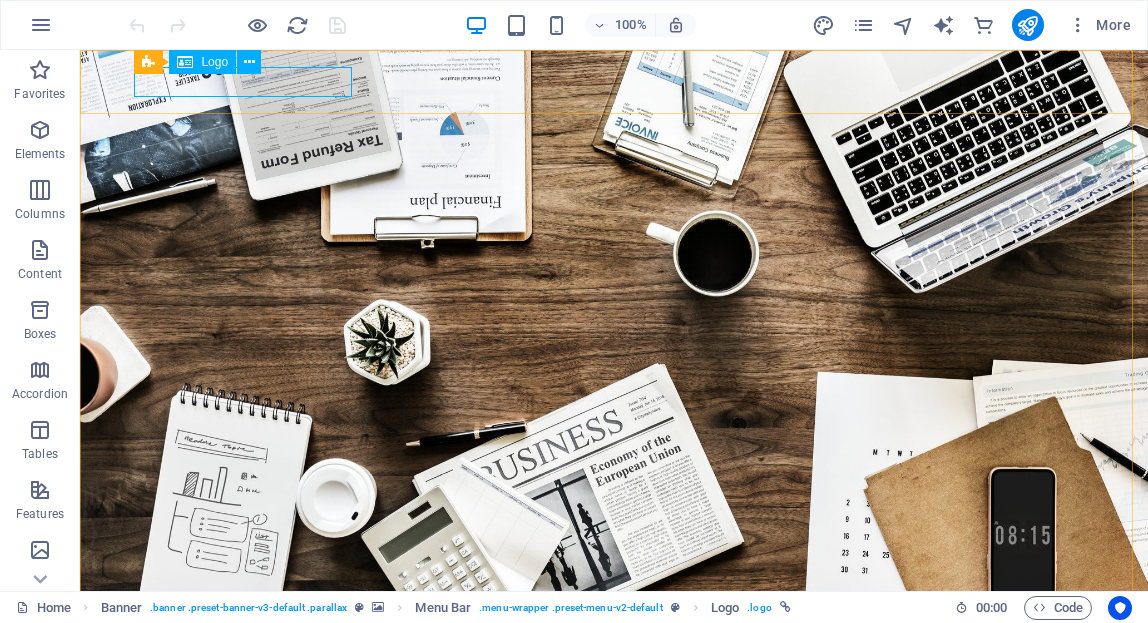 click on "Logo" at bounding box center [214, 62] 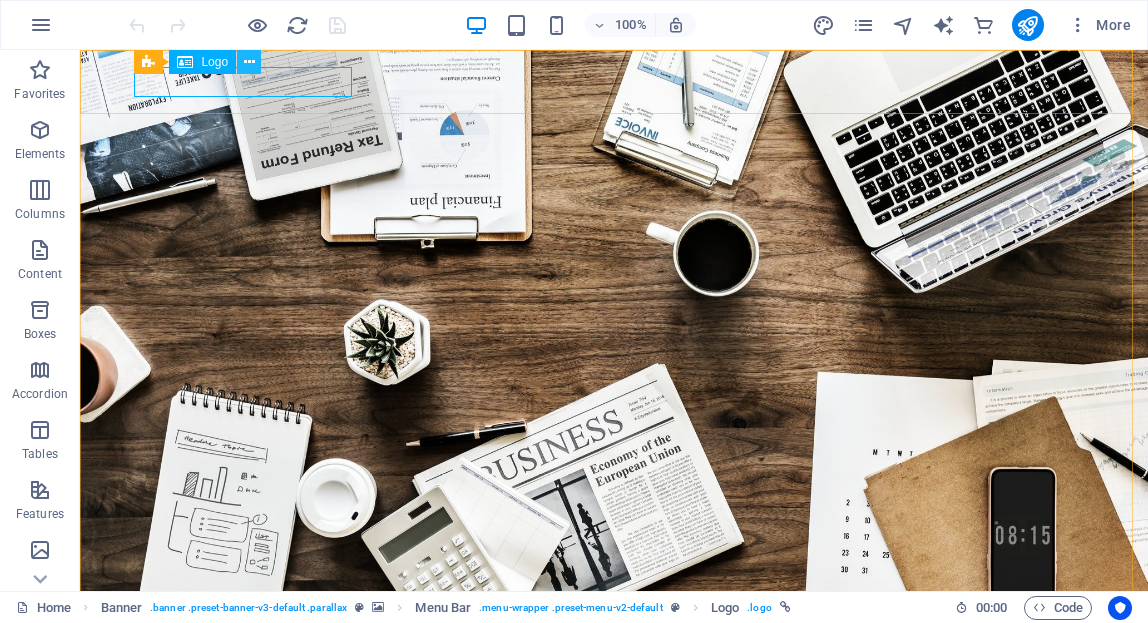 click at bounding box center (249, 62) 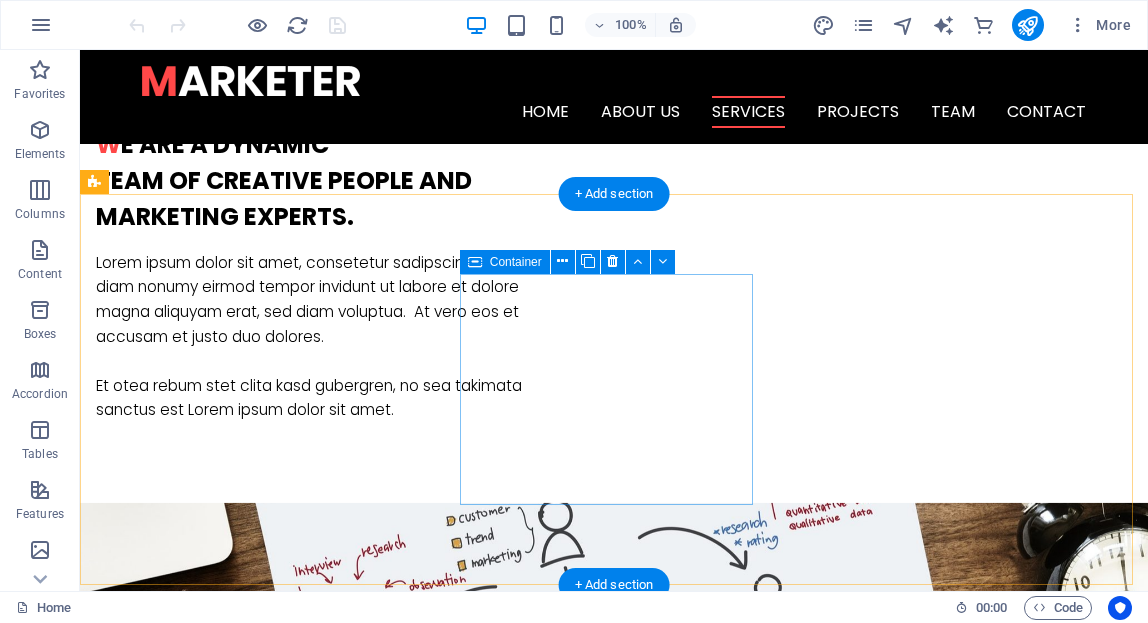 scroll, scrollTop: 1119, scrollLeft: 0, axis: vertical 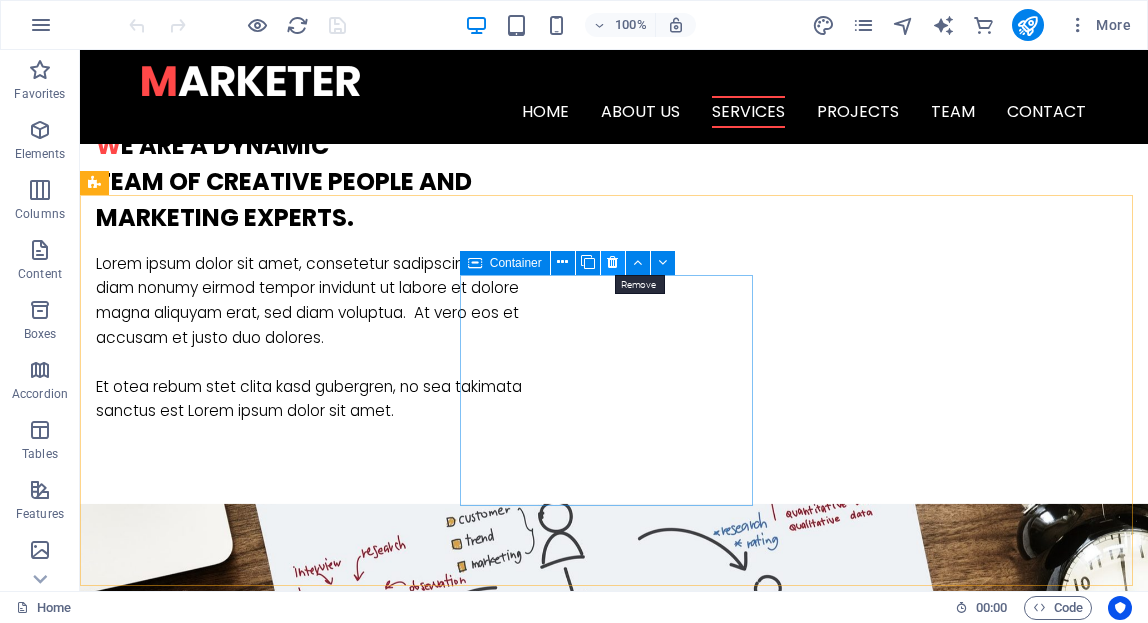click at bounding box center [612, 262] 